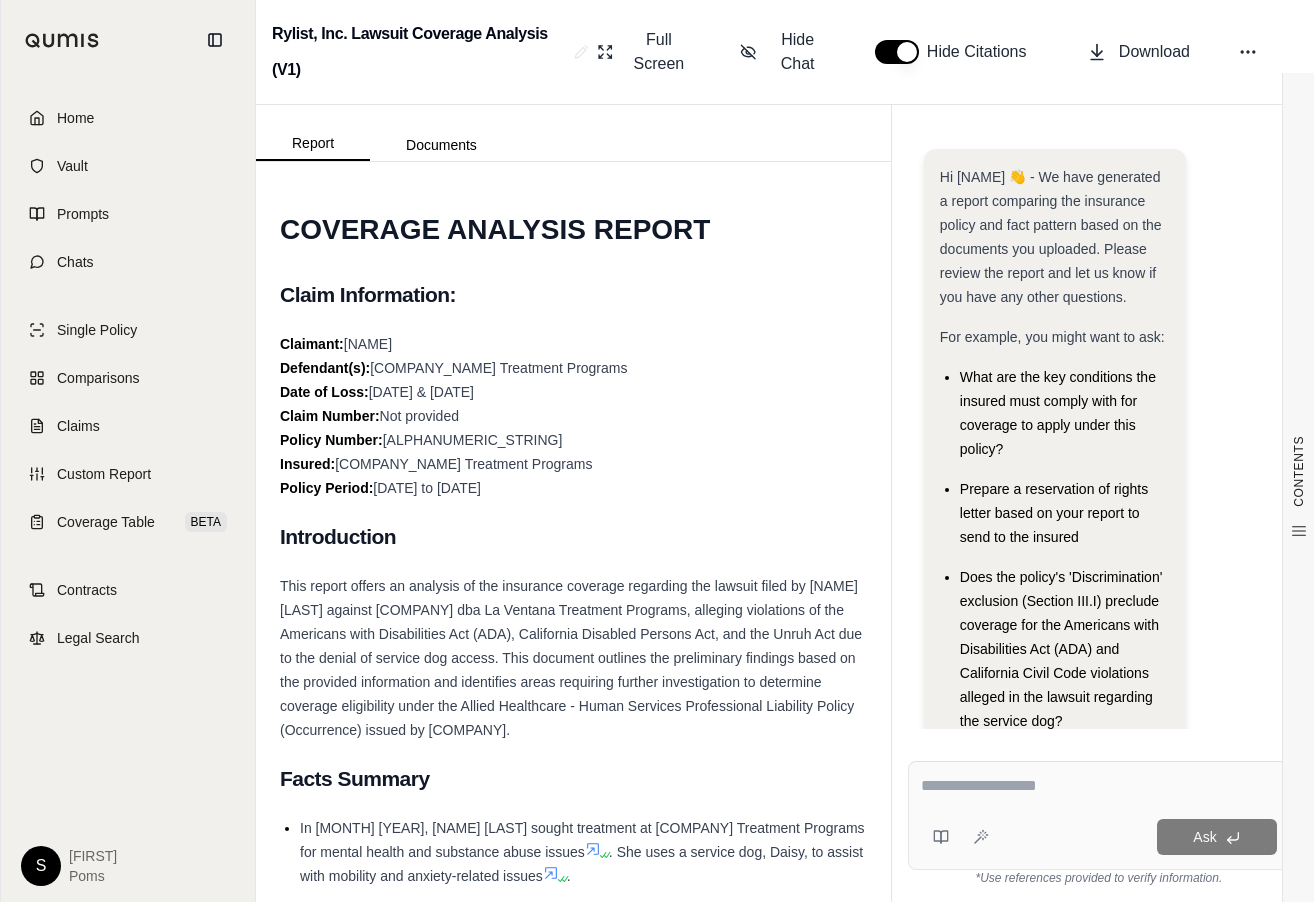 scroll, scrollTop: 0, scrollLeft: 0, axis: both 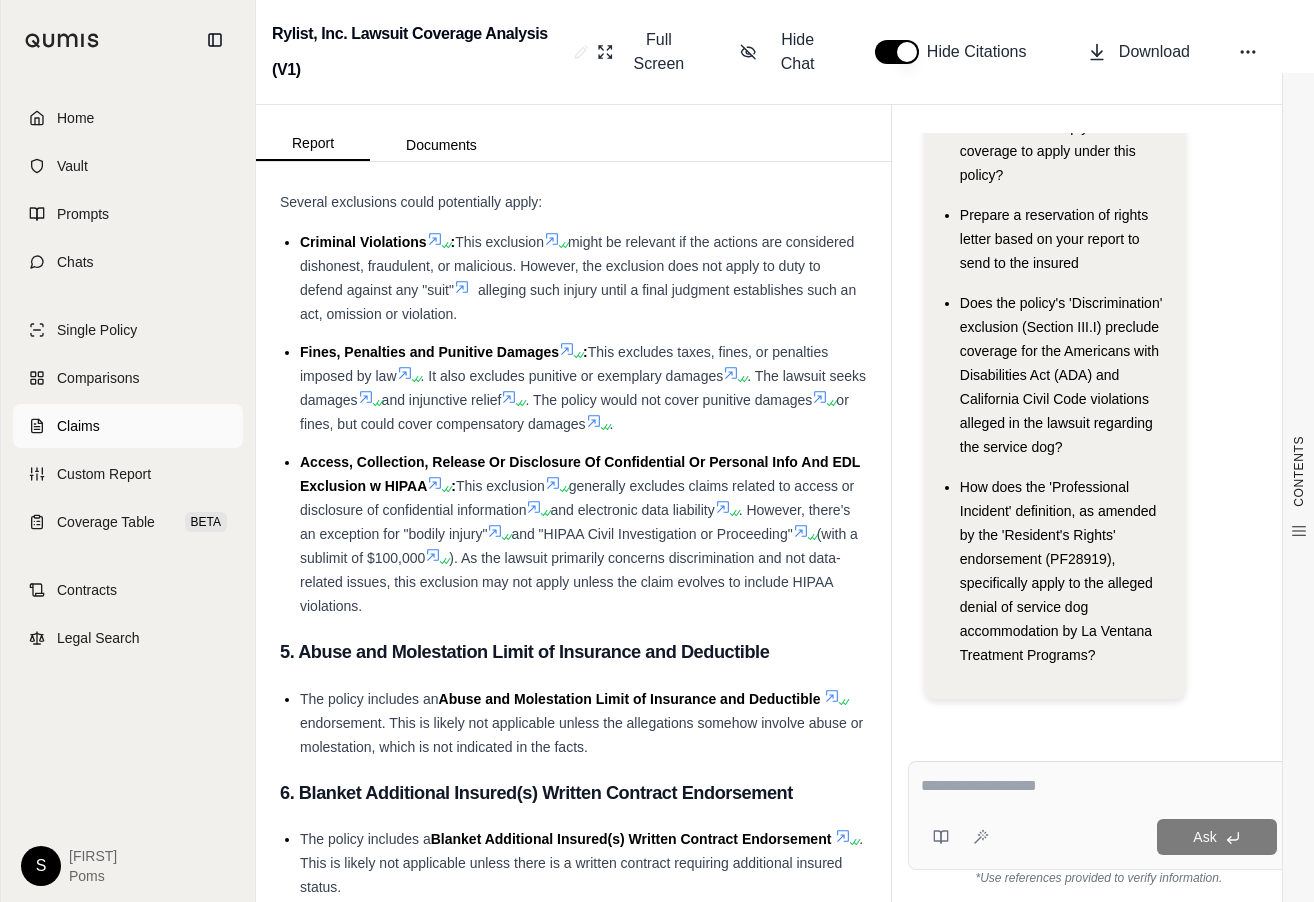click on "Claims" at bounding box center [78, 426] 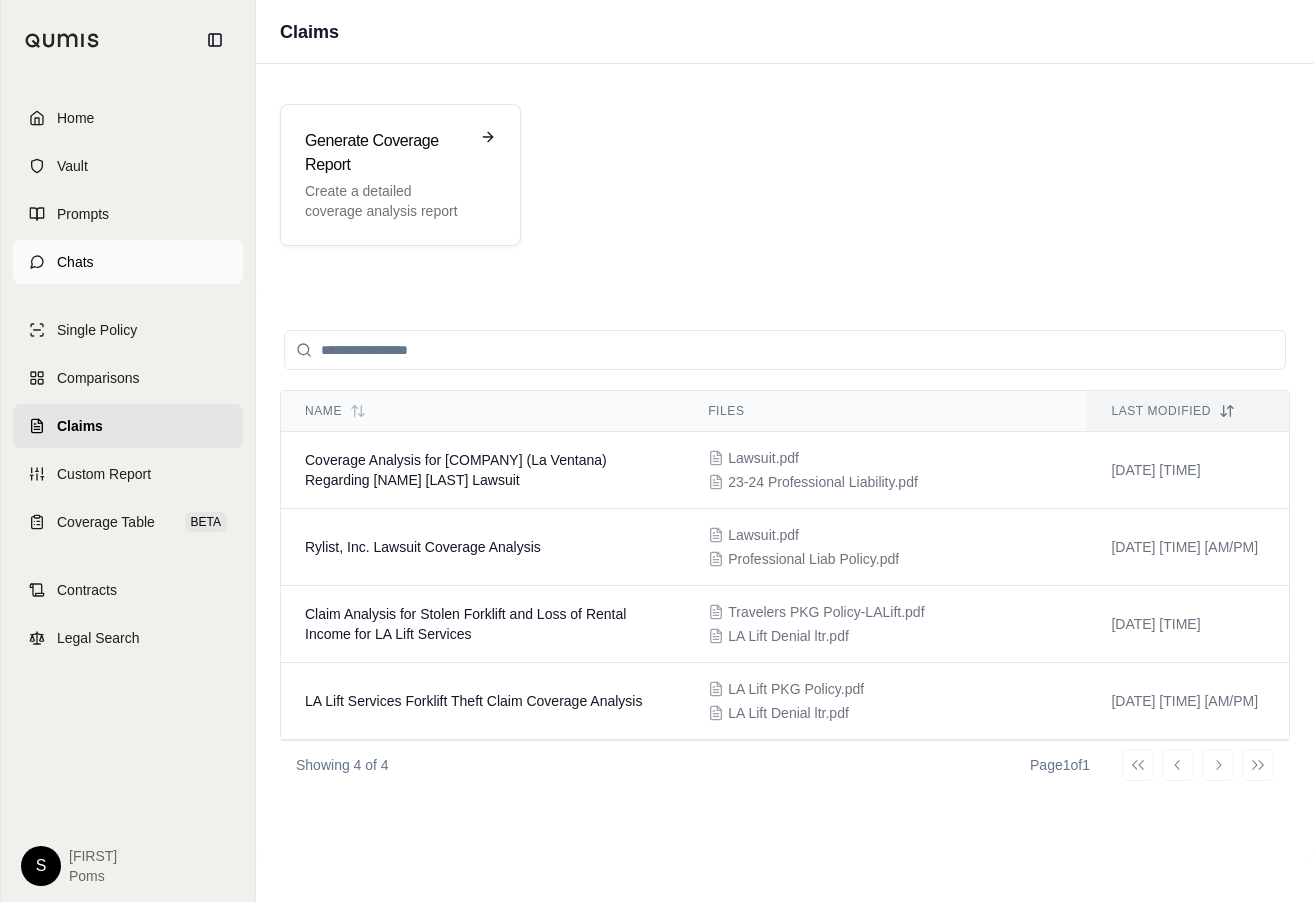 click on "Chats" at bounding box center (128, 262) 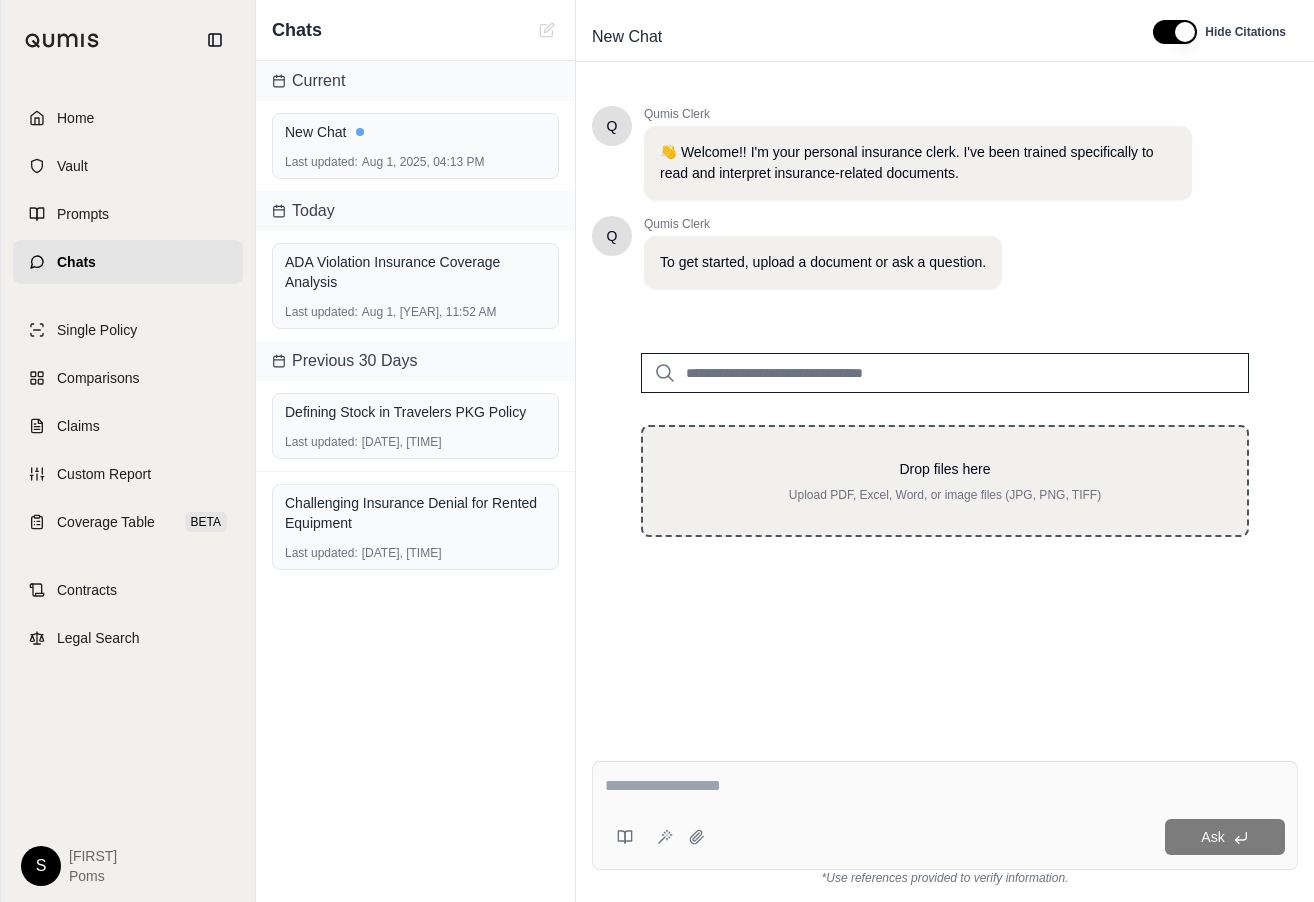 click on "Drop files here" at bounding box center [945, 469] 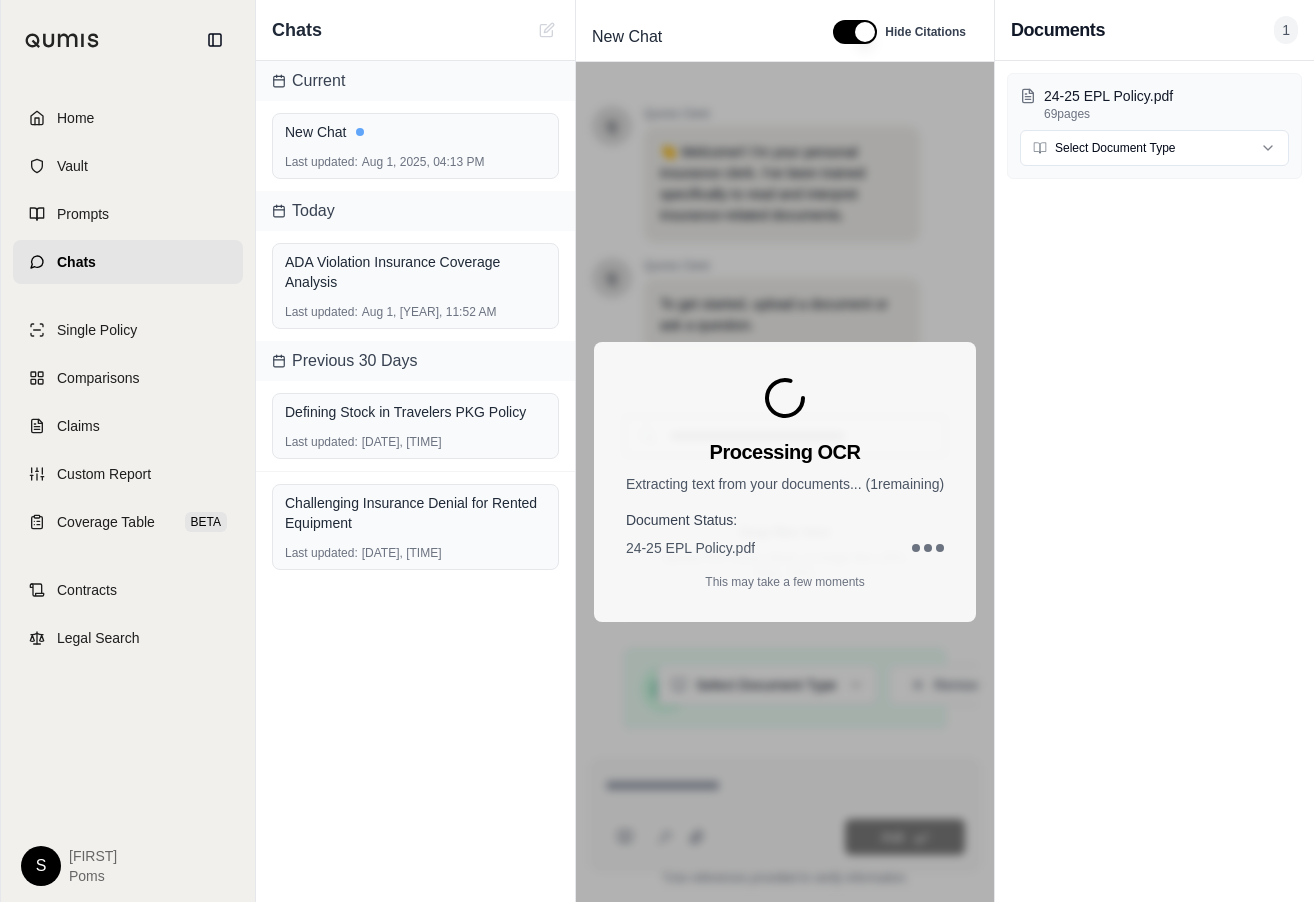 scroll, scrollTop: 0, scrollLeft: 0, axis: both 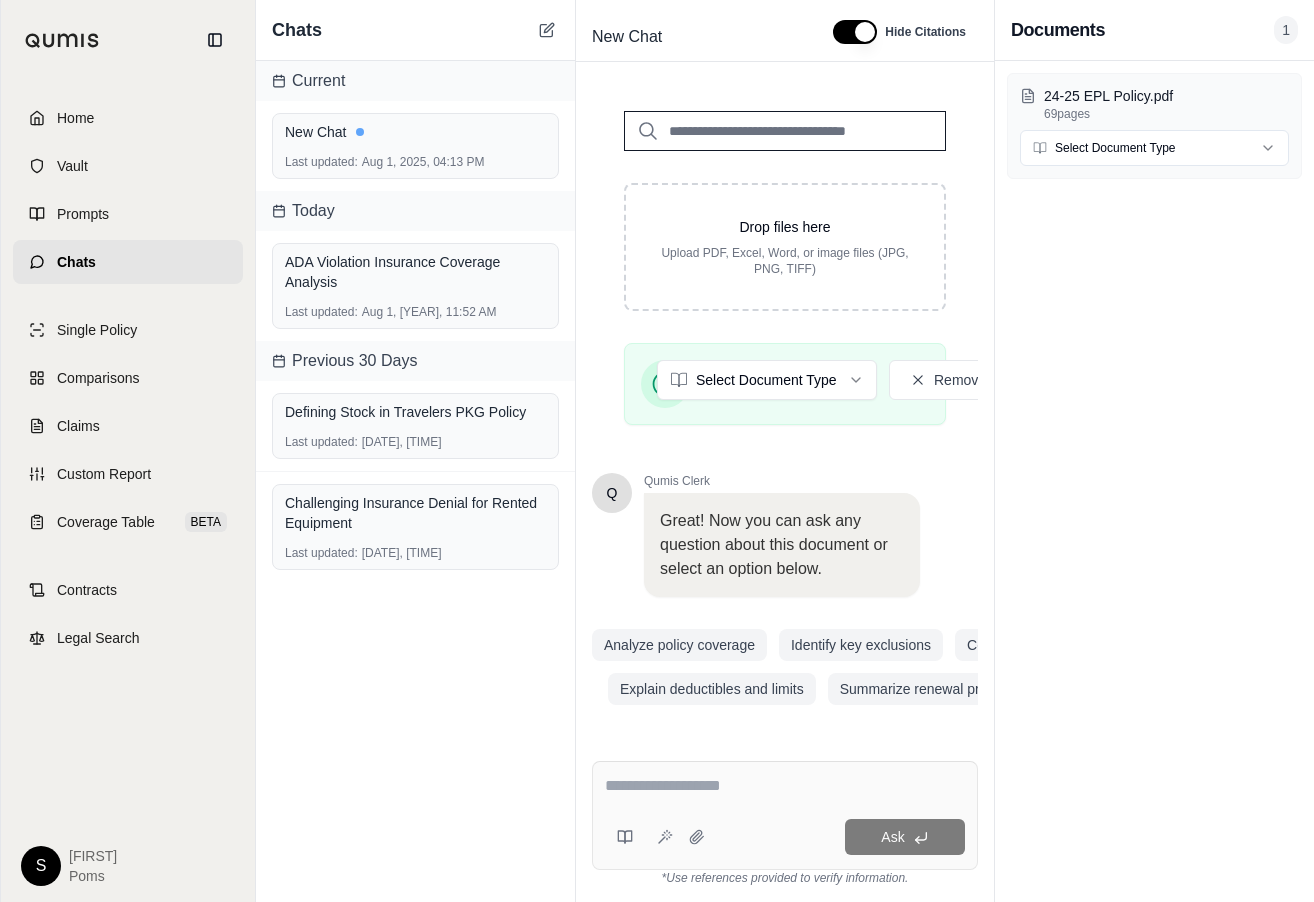 click at bounding box center [785, 131] 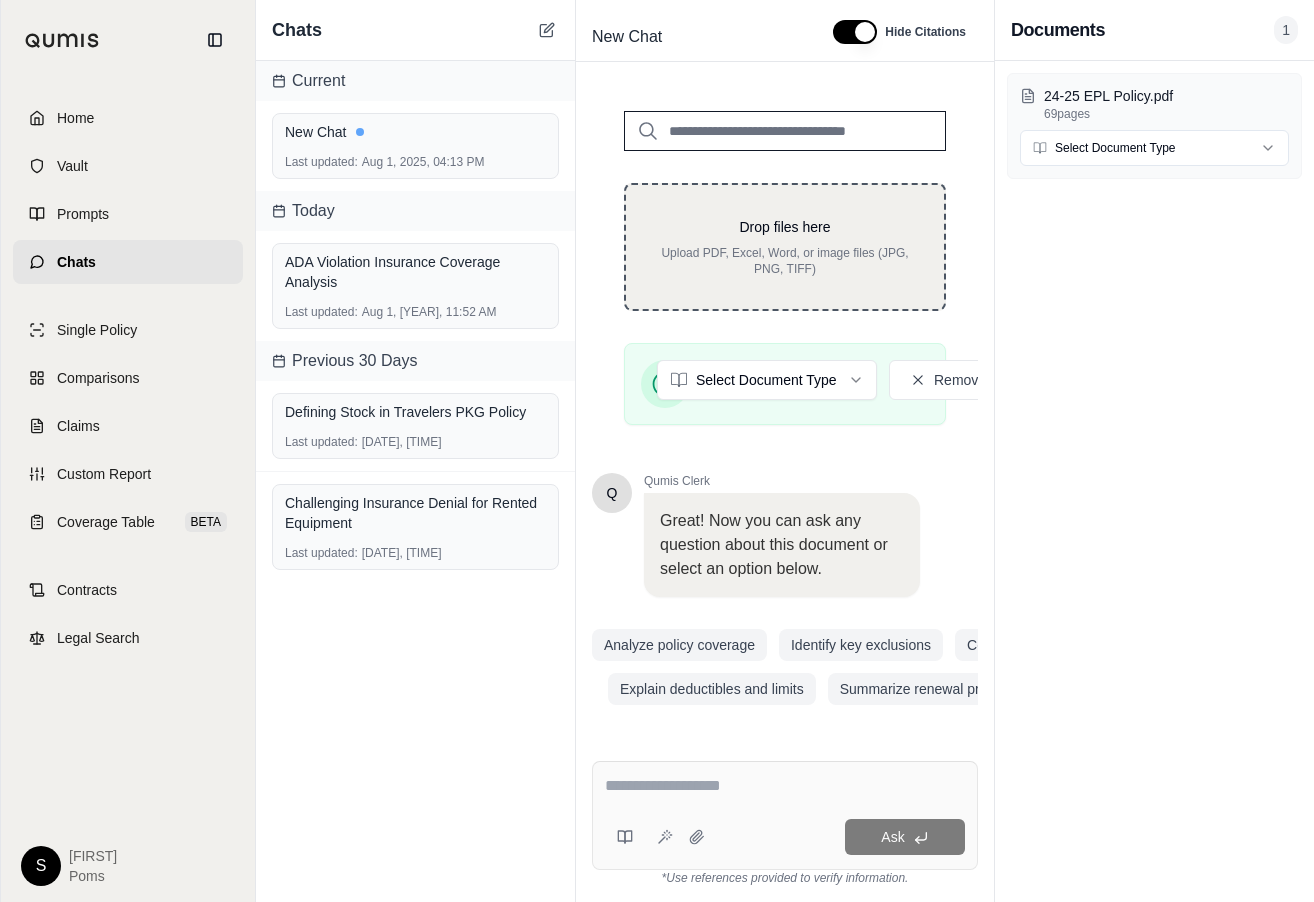 click on "Upload PDF, Excel, Word, or image files (JPG, PNG, TIFF)" at bounding box center (785, 261) 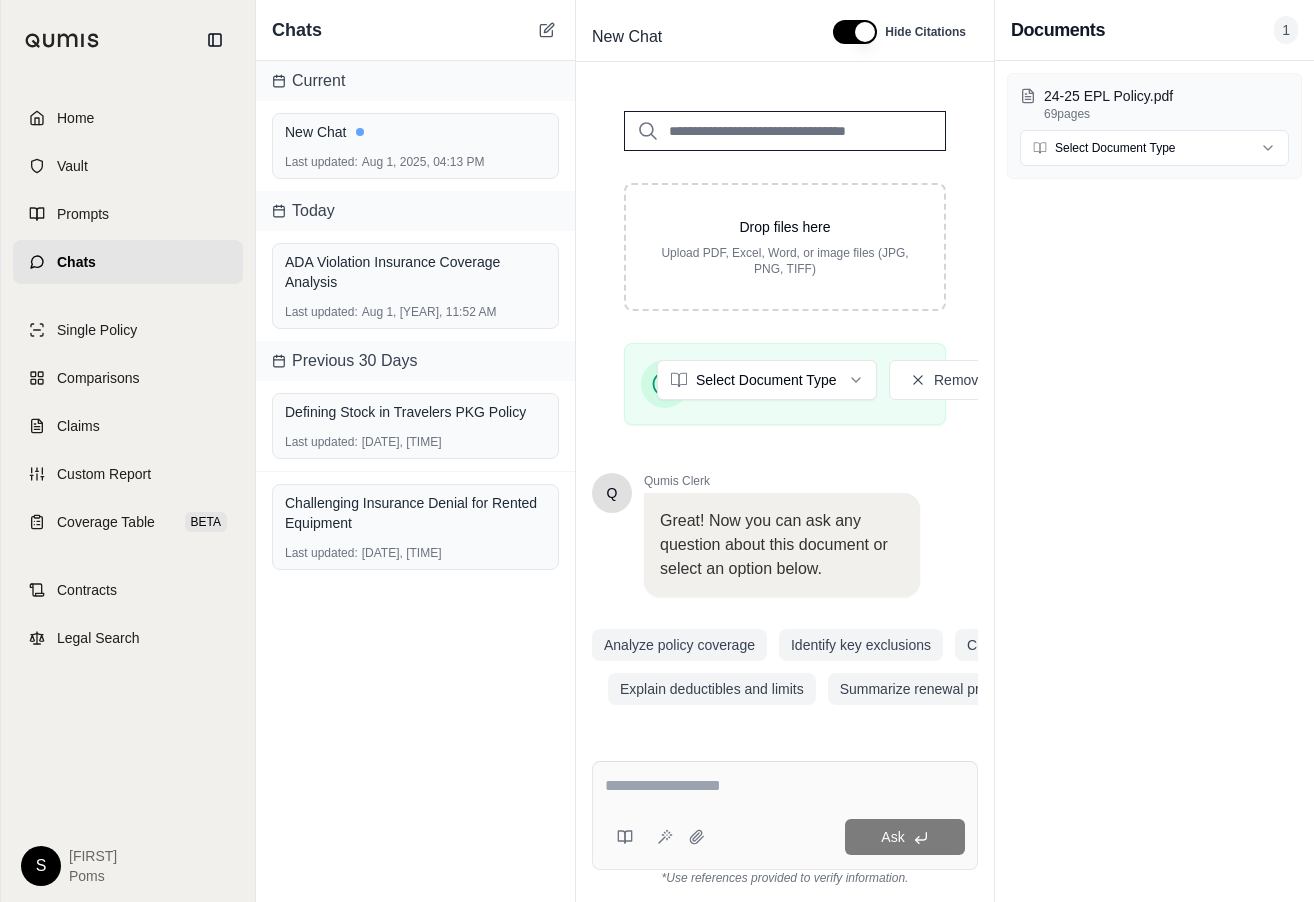 click at bounding box center [785, 131] 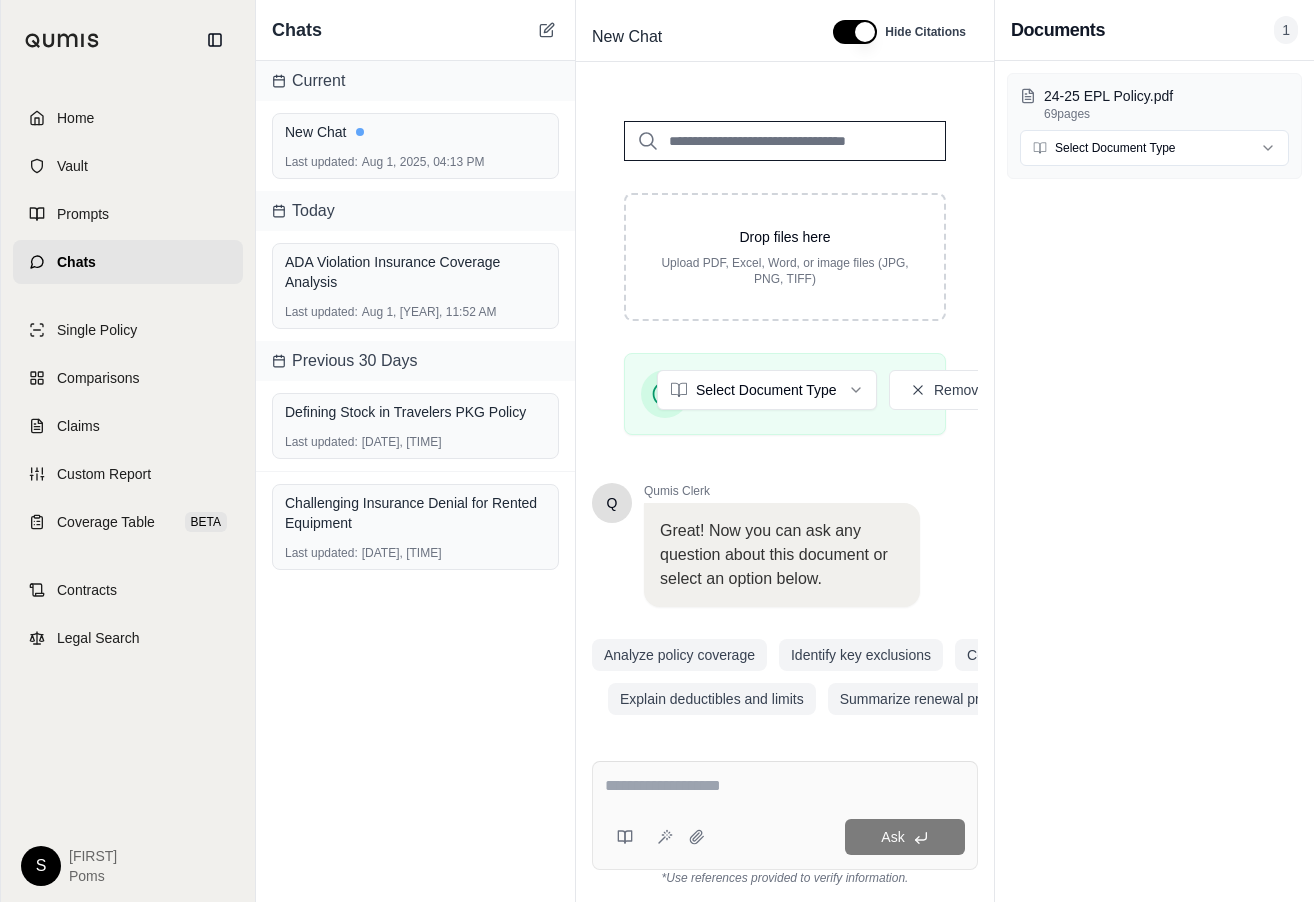 scroll, scrollTop: 255, scrollLeft: 0, axis: vertical 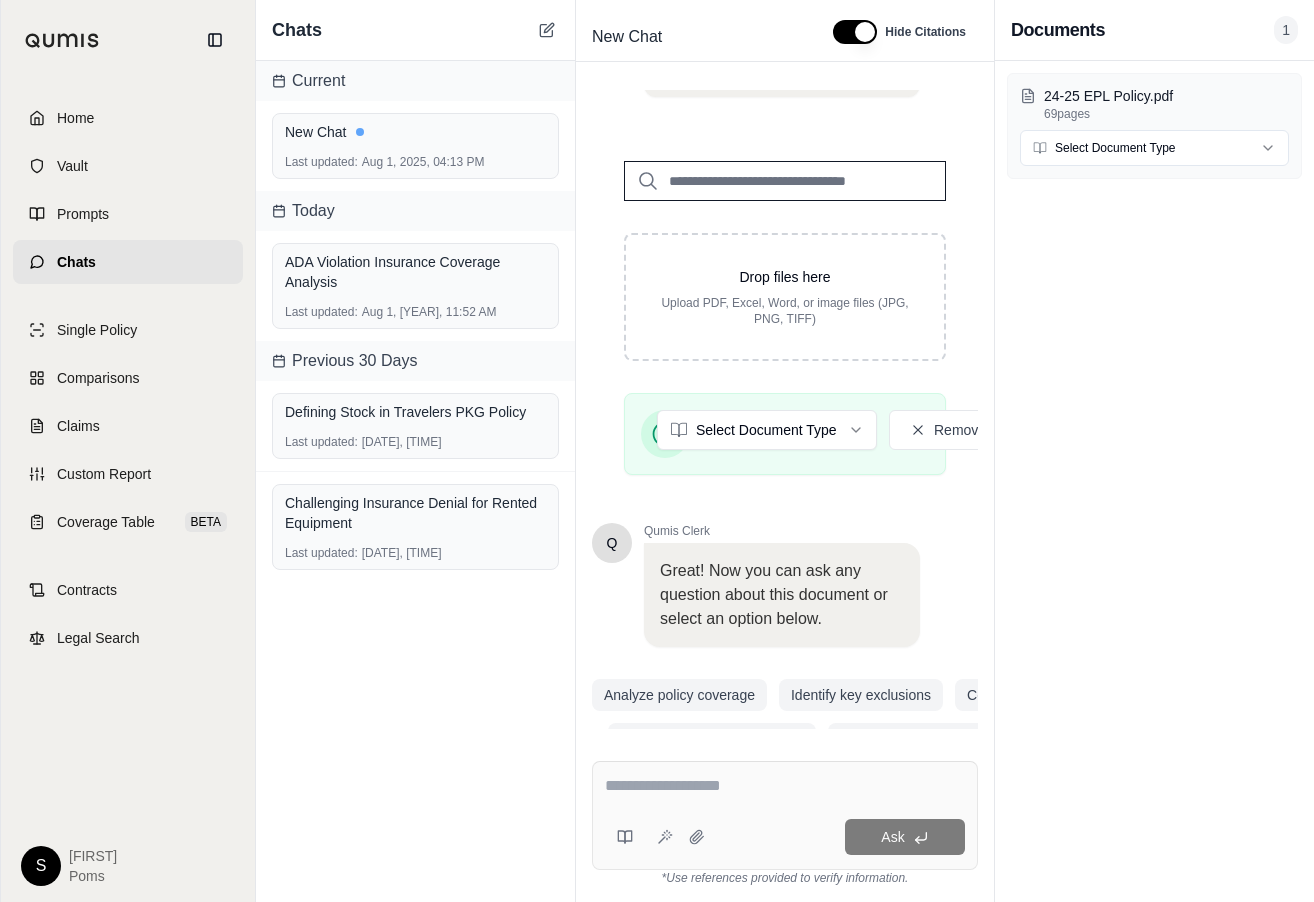 click 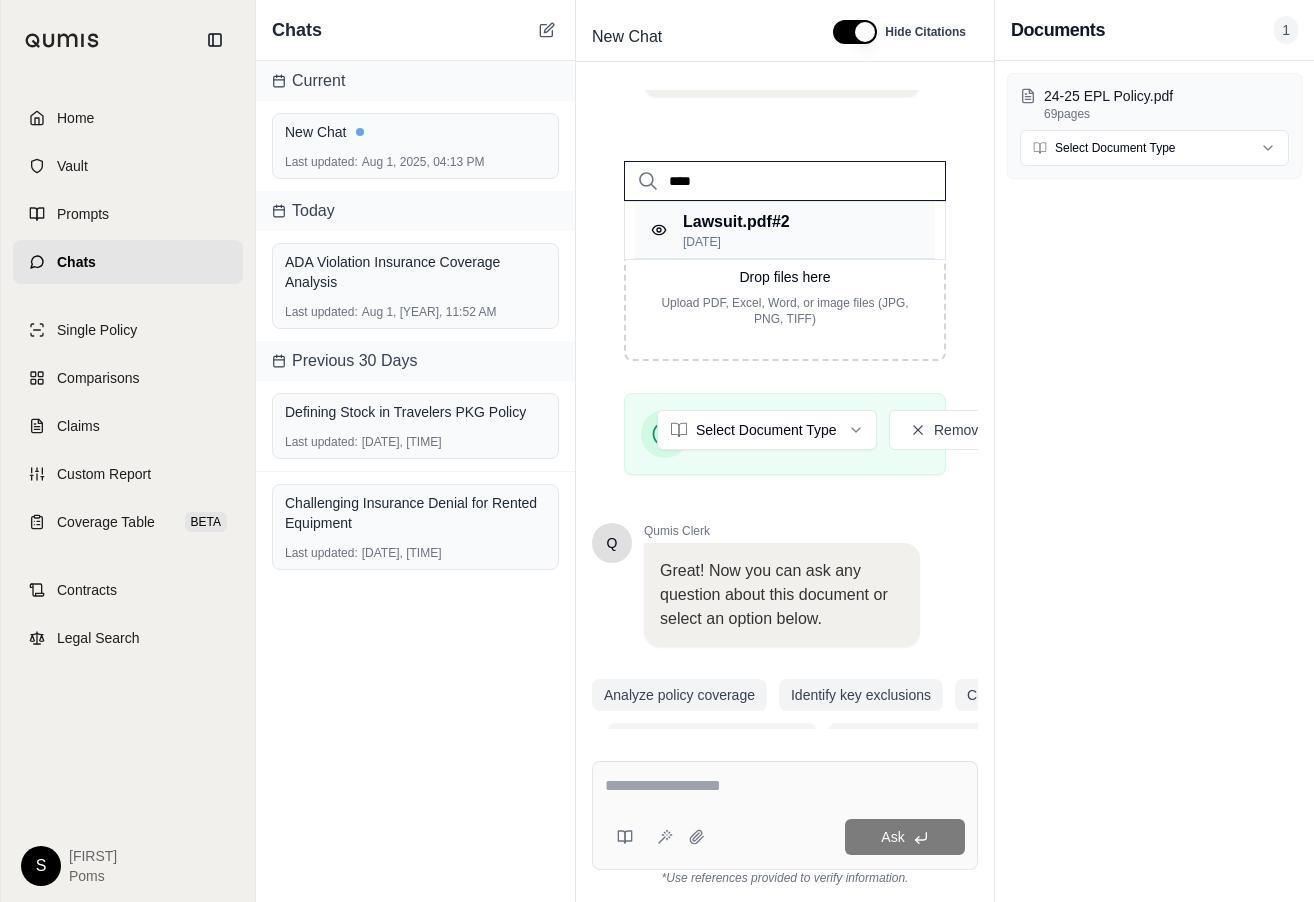 type on "****" 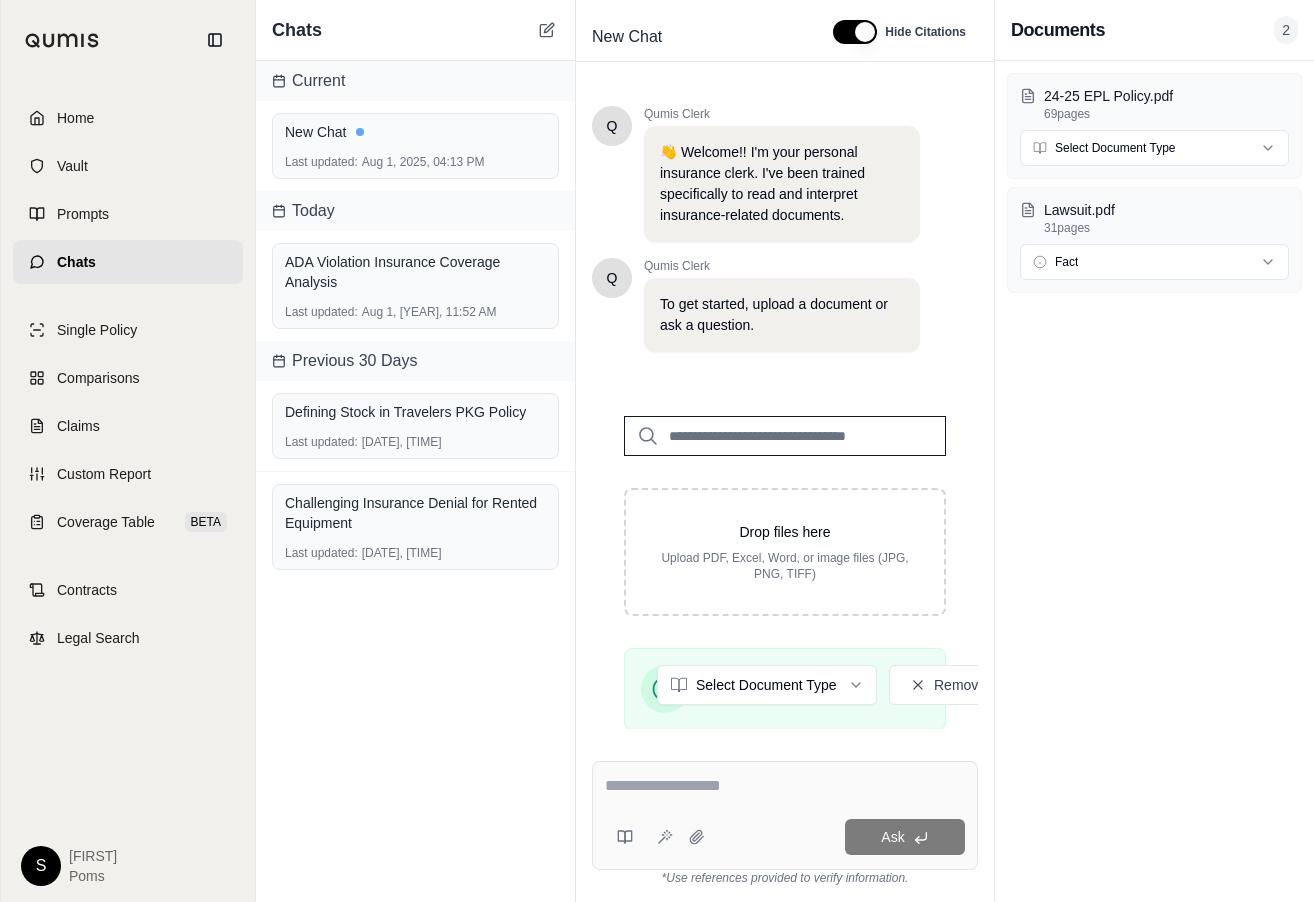 scroll, scrollTop: 0, scrollLeft: 0, axis: both 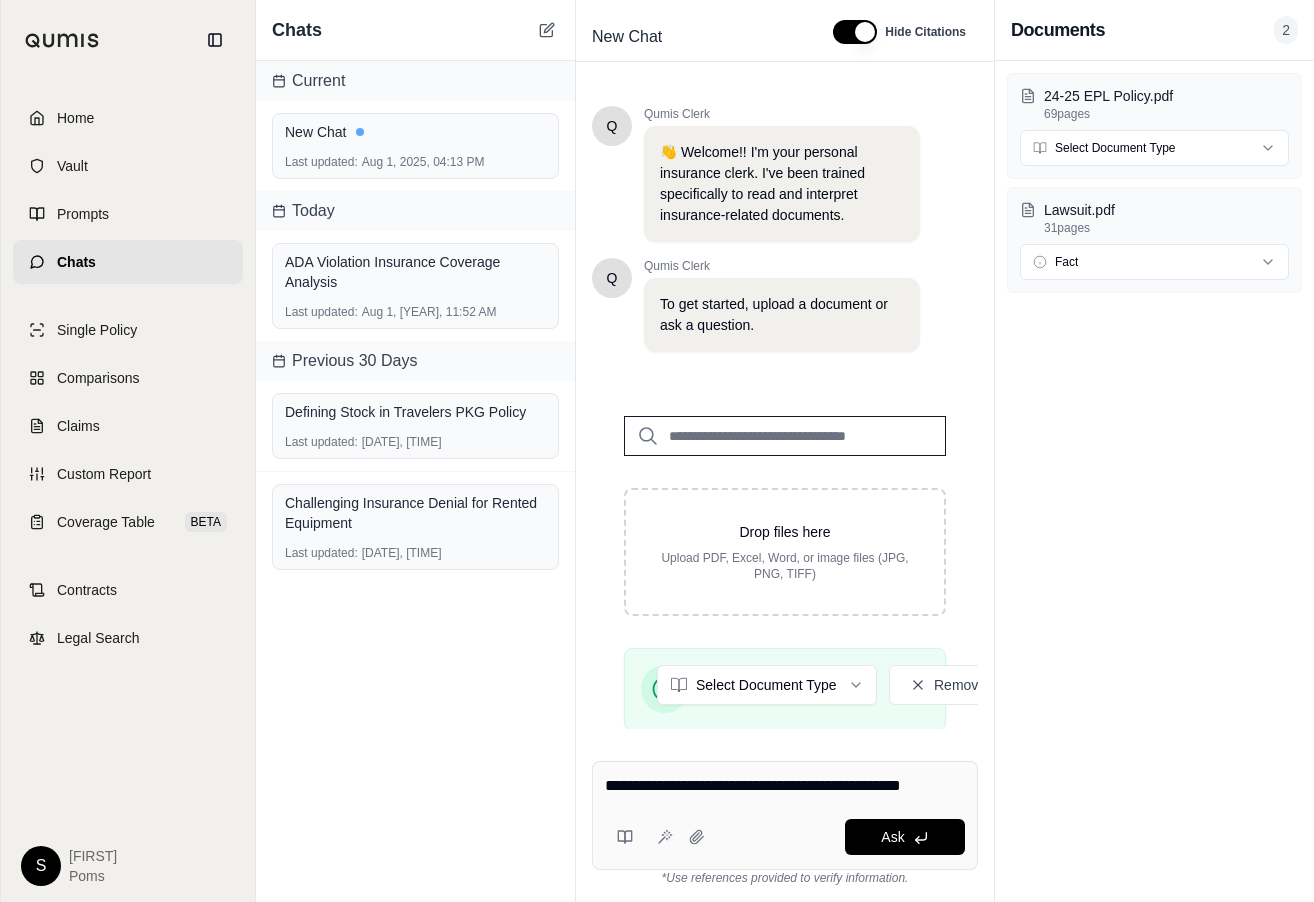 type on "**********" 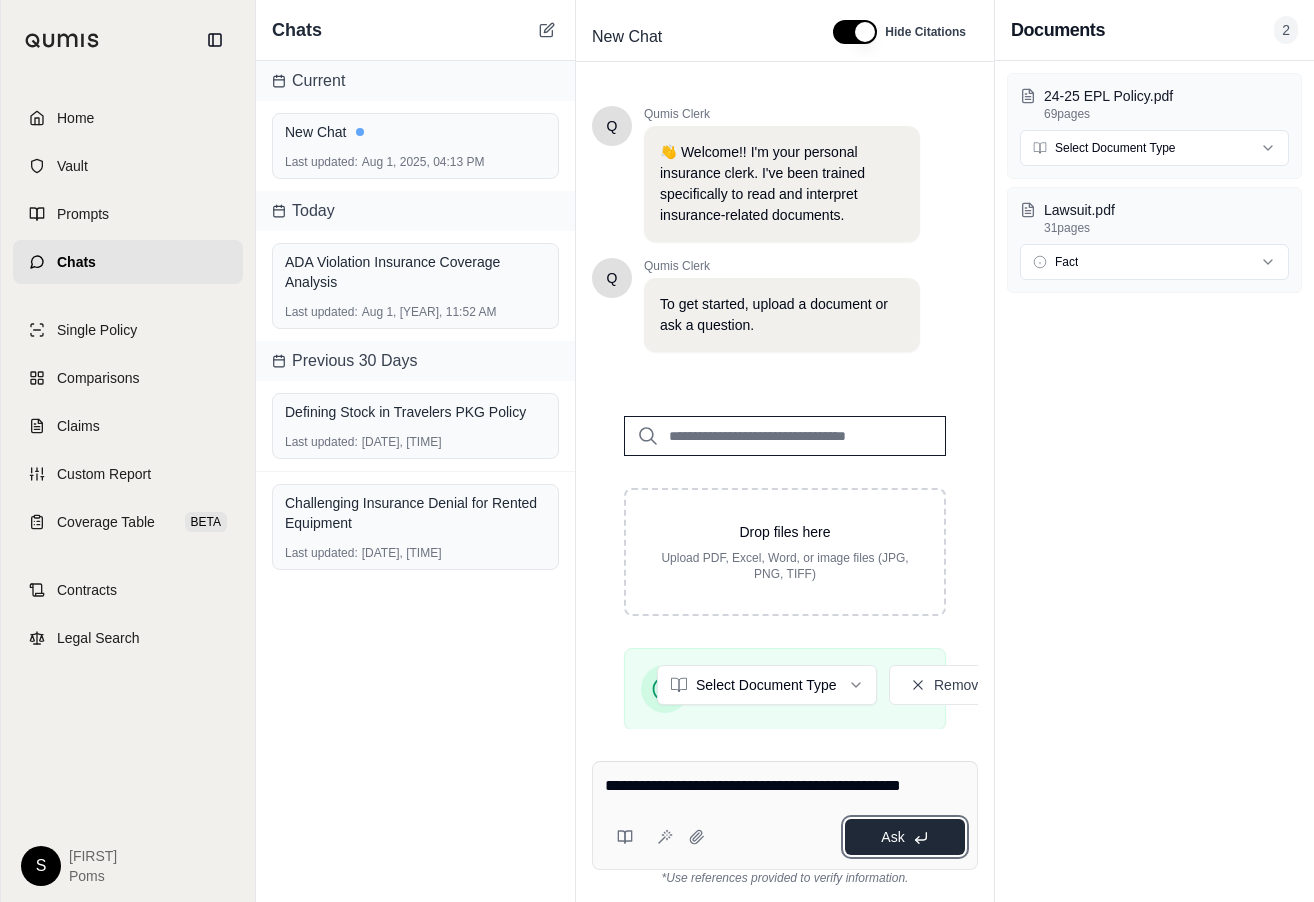 click on "Ask" at bounding box center (892, 837) 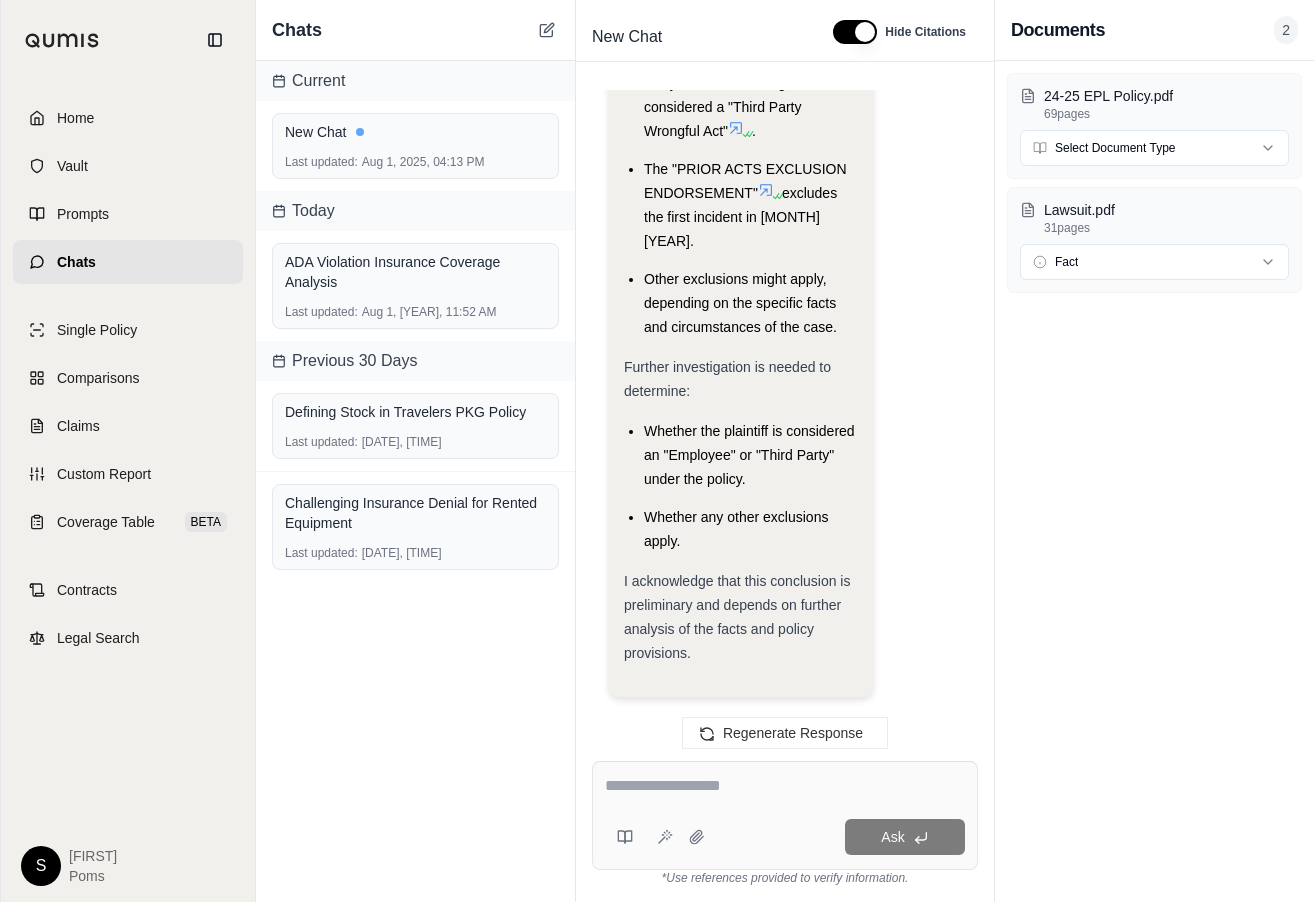 scroll, scrollTop: 7769, scrollLeft: 0, axis: vertical 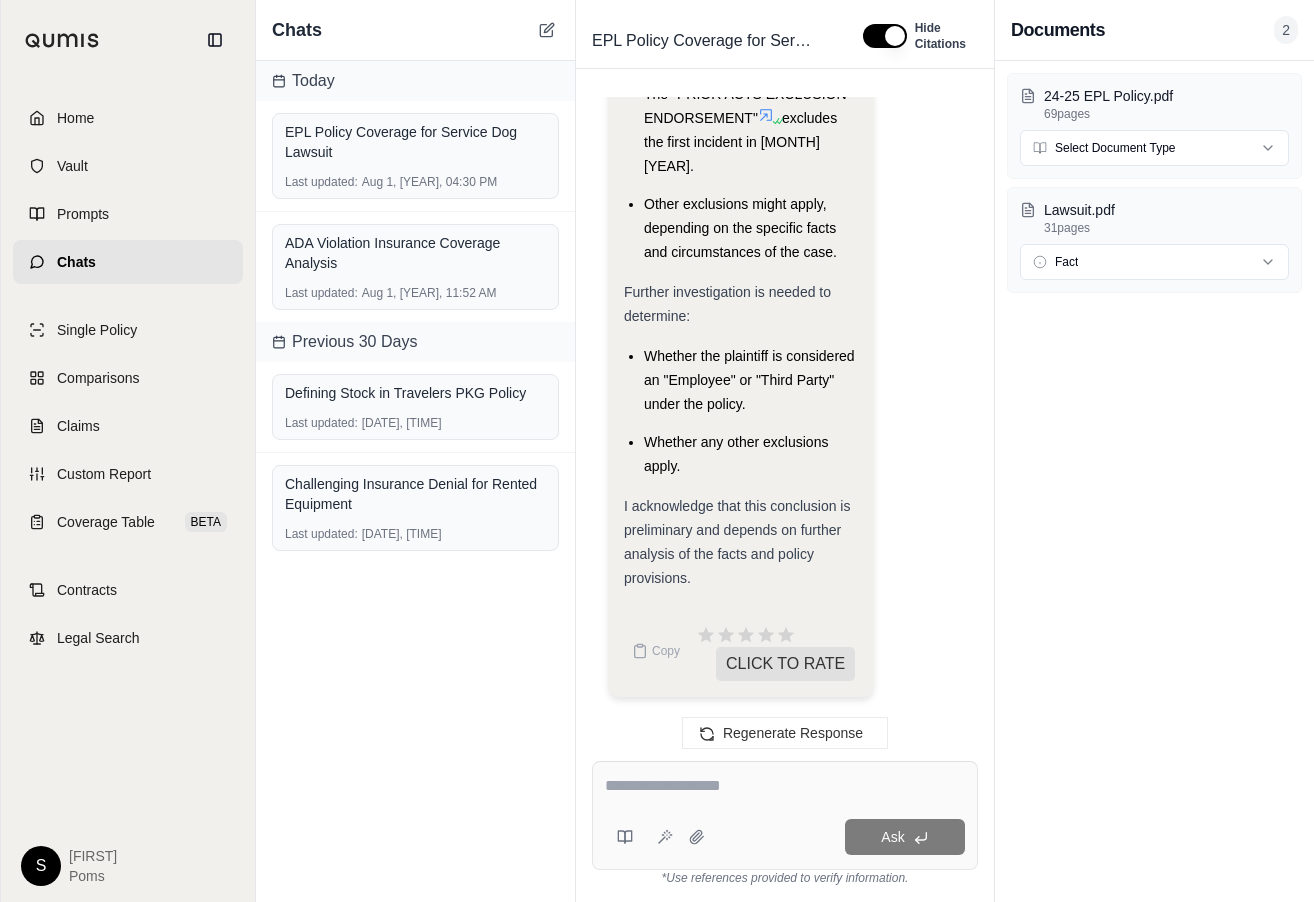 click on "Does the policy provide coverage for the lawsuit? Okay, I need to determine if the  24-25 EPL Policy.pdf  policy provides coverage for the lawsuit described in  Lawsuit.pdf .
Here's my plan:
Review the lawsuit ( Lawsuit.pdf ):  Identify the key allegations and the type of claims being made against Rylist, Inc. dba La Ventana Treatment Programs.
Analyze the policy ( 24-25 EPL Policy.pdf ):
Determine if the policy includes an Employment Practices Liability Coverage Section.
Check the Insuring Agreements to see if the allegations in the lawsuit fall within the scope of coverage.
Examine the Definitions section to understand the meaning of key terms like "Employee," "Employment Practices Wrongful Act," and "Loss."
Carefully review the Exclusions section to identify any exclusions that might preclude coverage for the lawsuit.
Check the policy period to ensure the lawsuit falls within the effective dates.
Review endorsements to see if they modify the policy in a way that affects coverage." at bounding box center [785, 413] 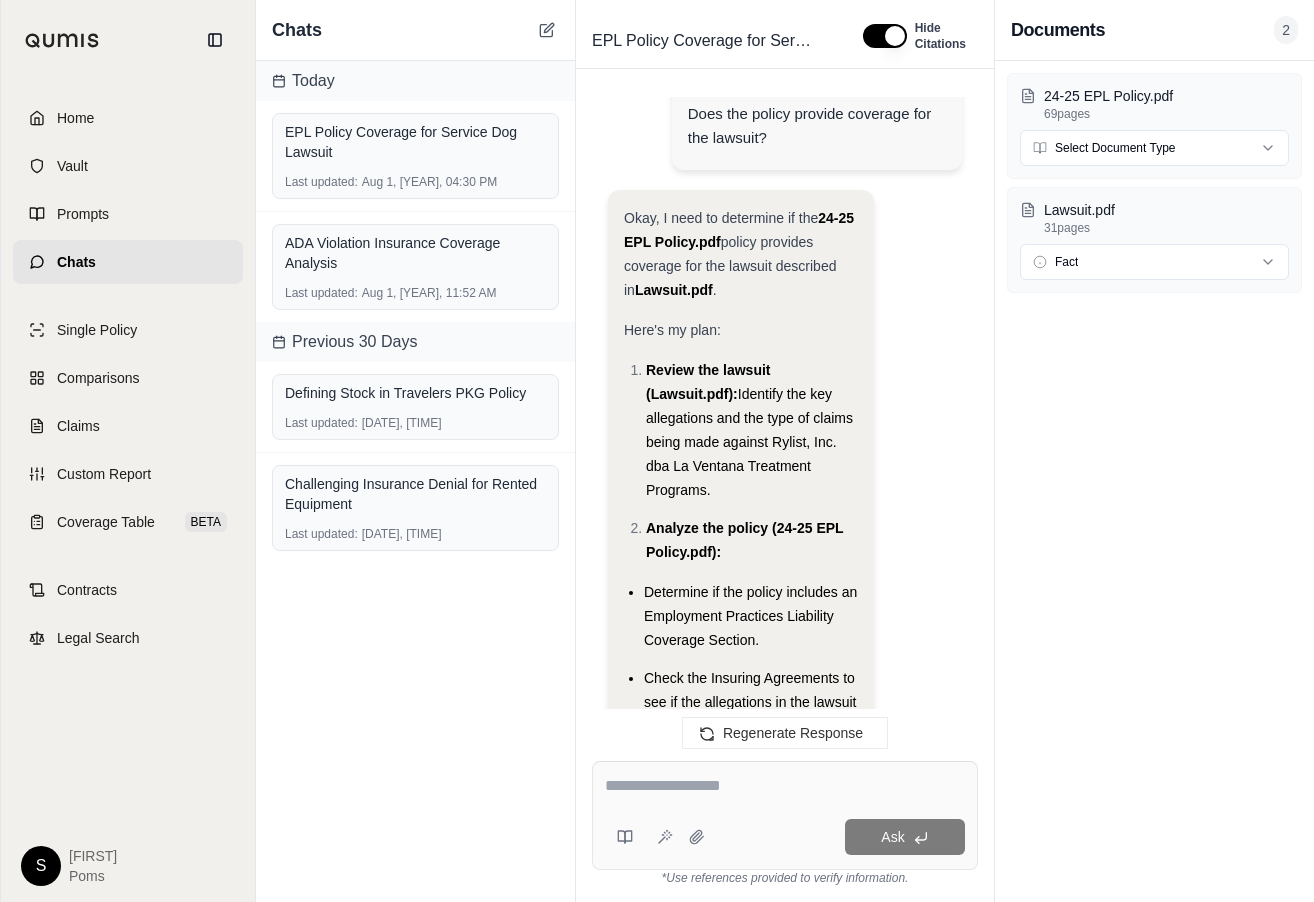 scroll, scrollTop: 0, scrollLeft: 0, axis: both 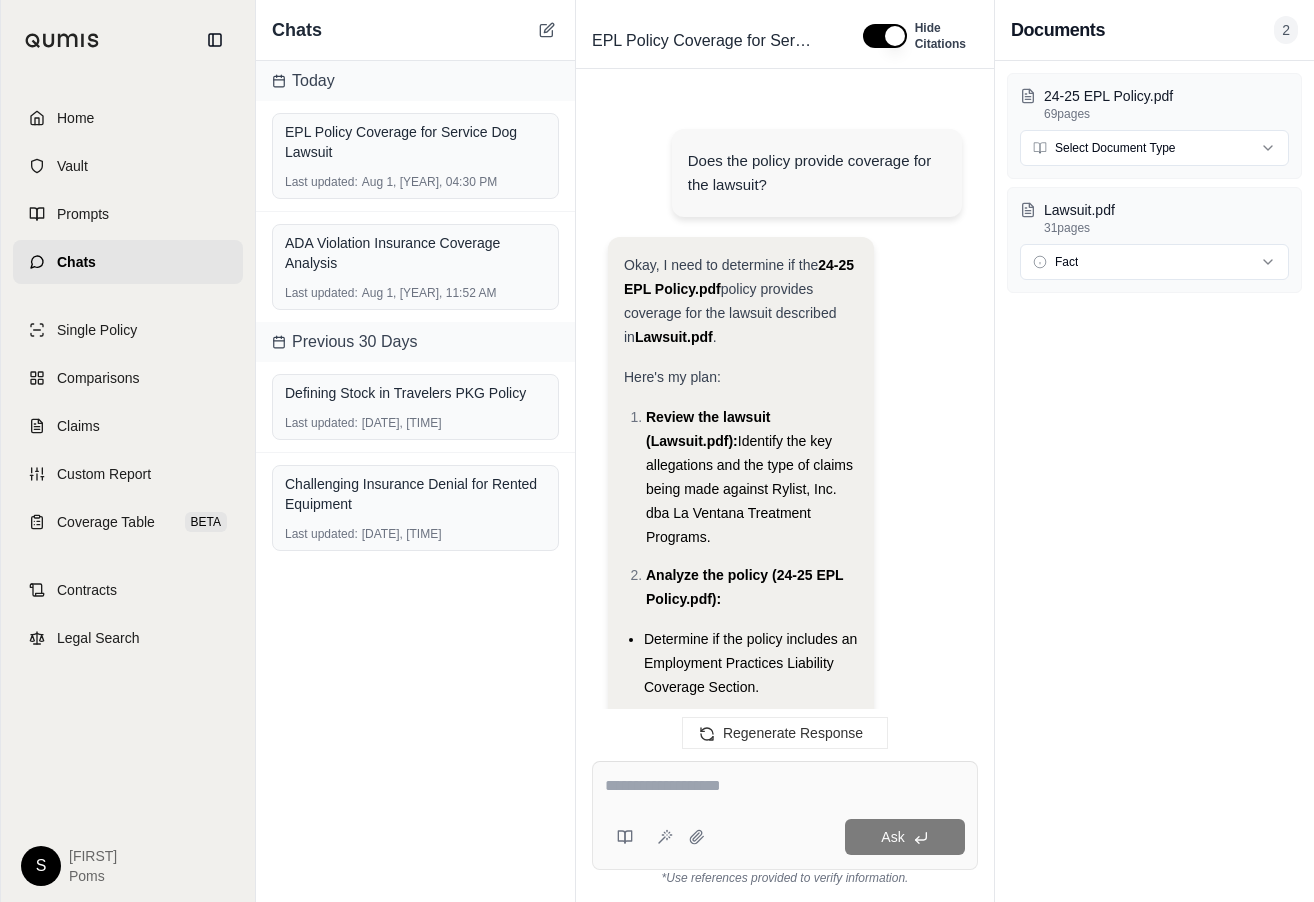 click on "Analyze the policy ( [DOCUMENT] ):" at bounding box center (752, 587) 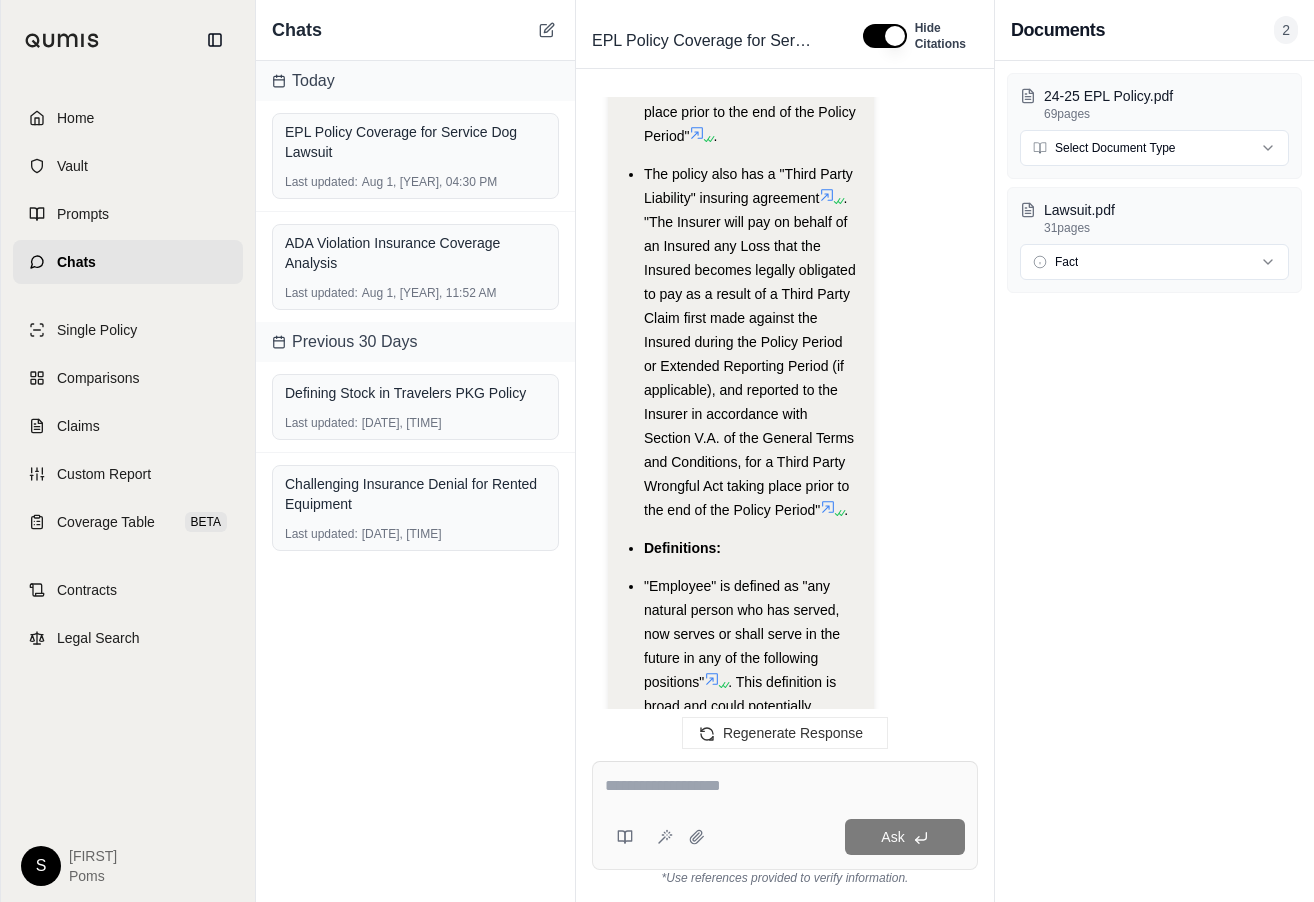 scroll, scrollTop: 3240, scrollLeft: 0, axis: vertical 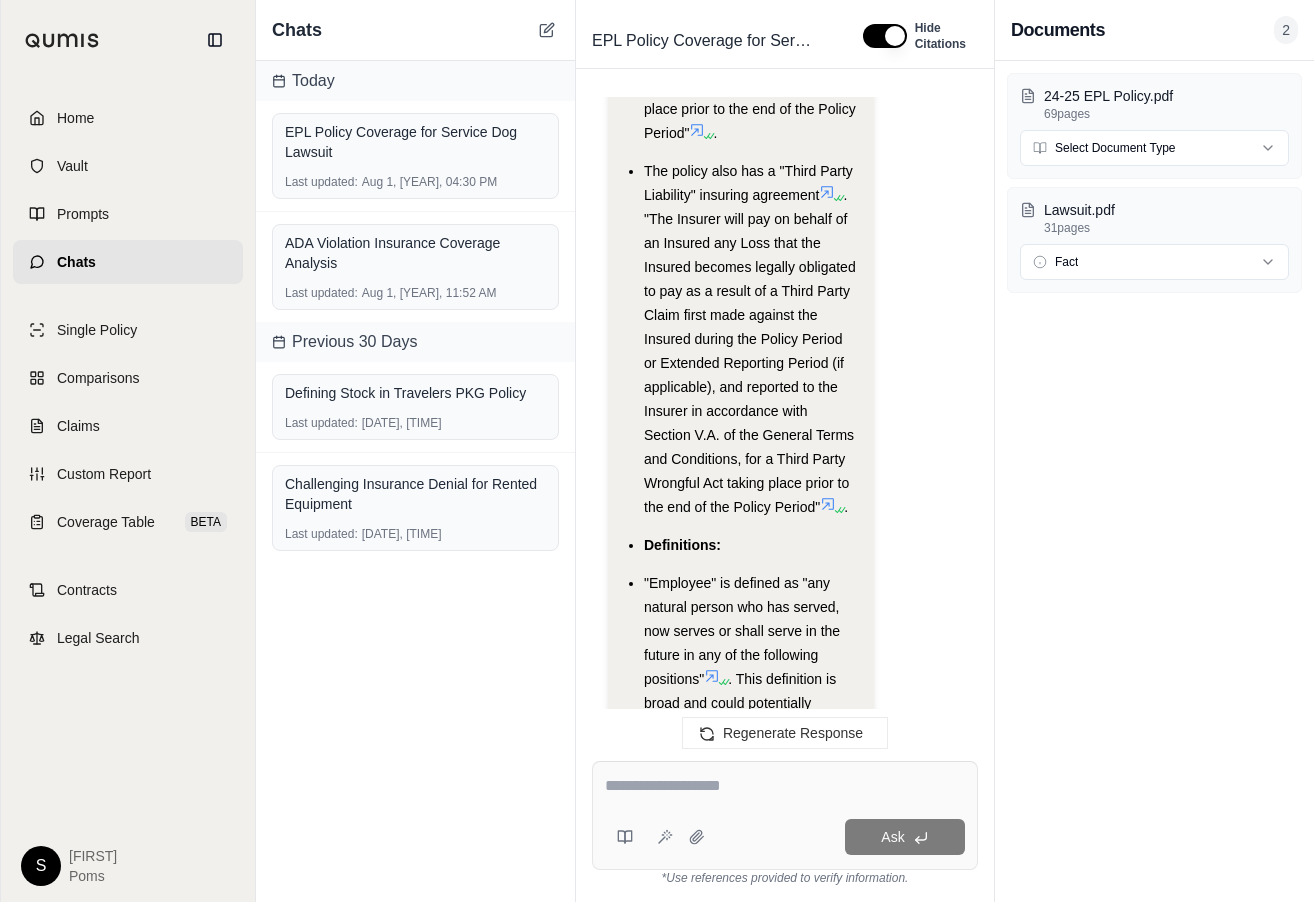 click on ""Employee" is defined as "any natural person who has served, now serves or shall serve in the future in any of the following positions" . This definition is broad and could potentially include the plaintiff if she was considered a patient or client of La Ventana." at bounding box center [751, 679] 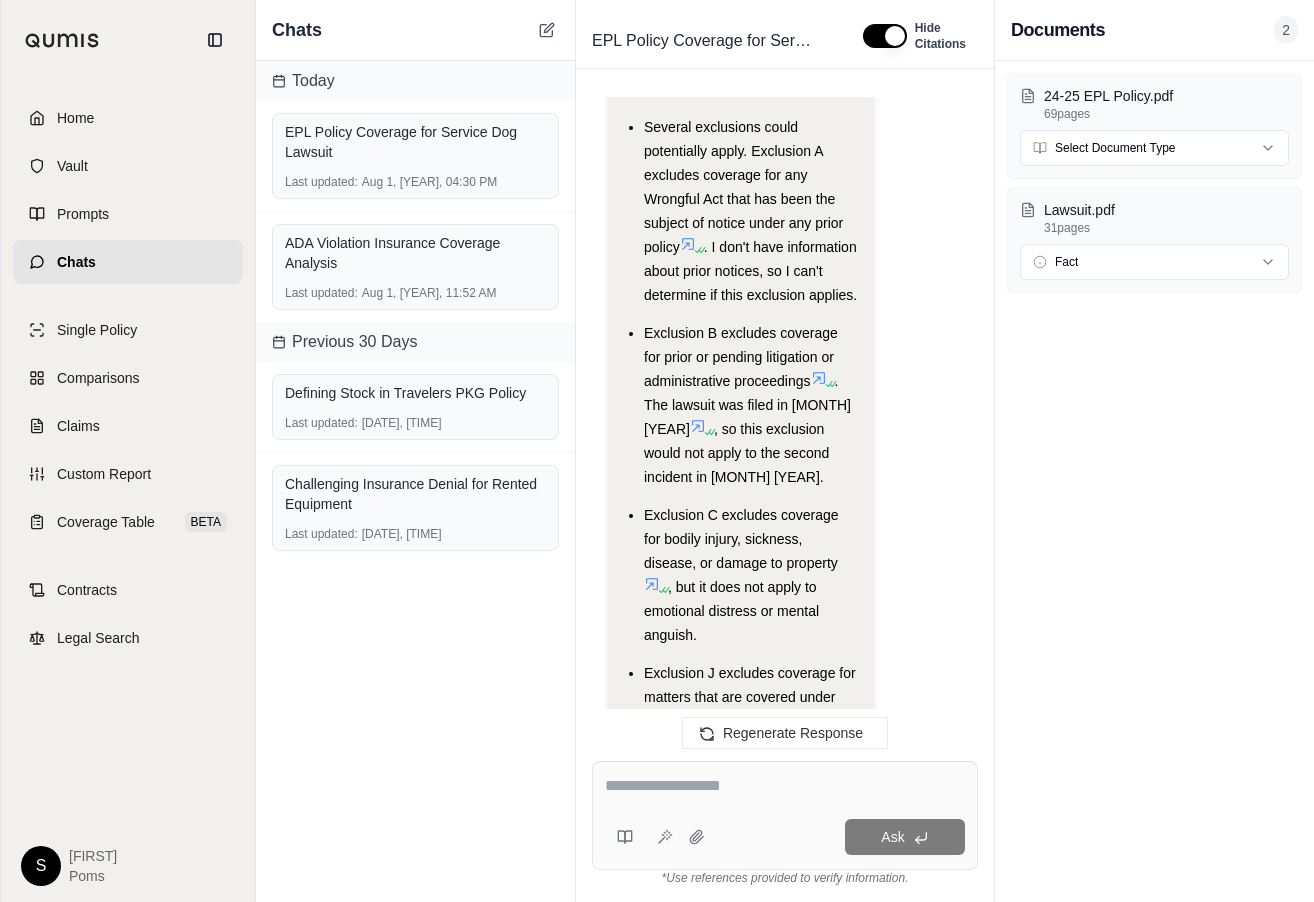 scroll, scrollTop: 5240, scrollLeft: 0, axis: vertical 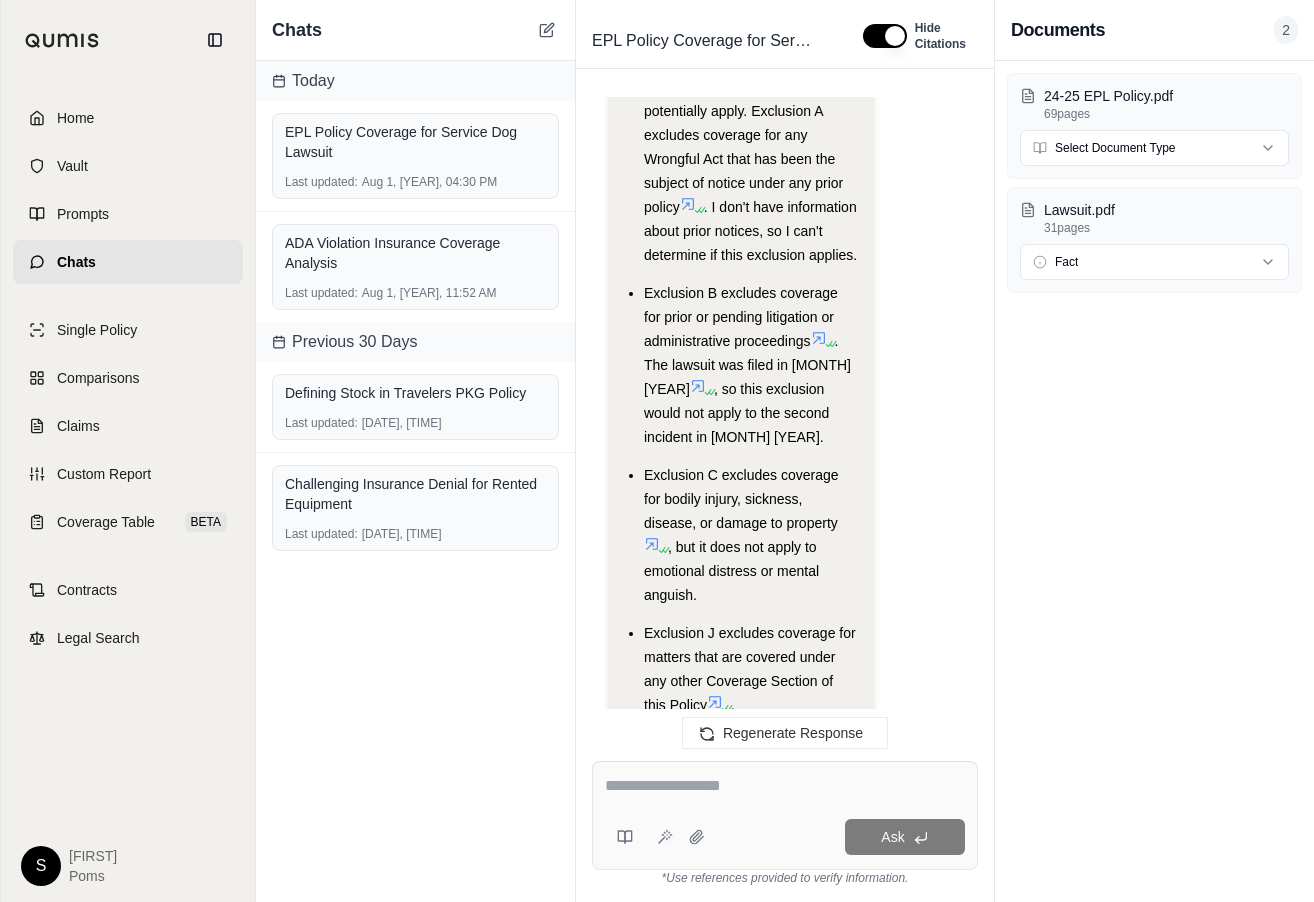 click on "Exclusion C excludes coverage for bodily injury, sickness, disease, or damage to property  , but it does not apply to emotional distress or mental anguish." at bounding box center (751, 535) 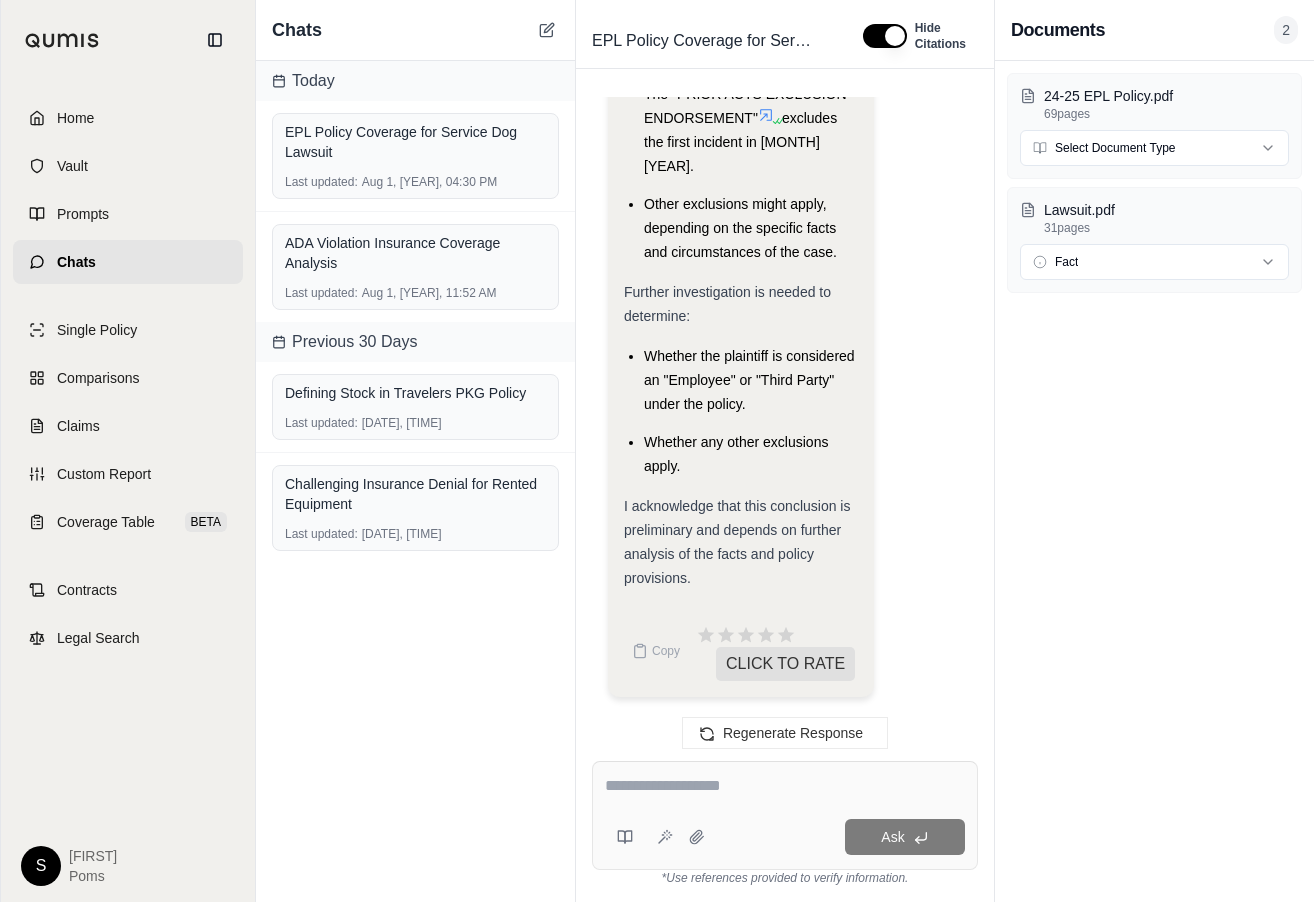 scroll, scrollTop: 7851, scrollLeft: 0, axis: vertical 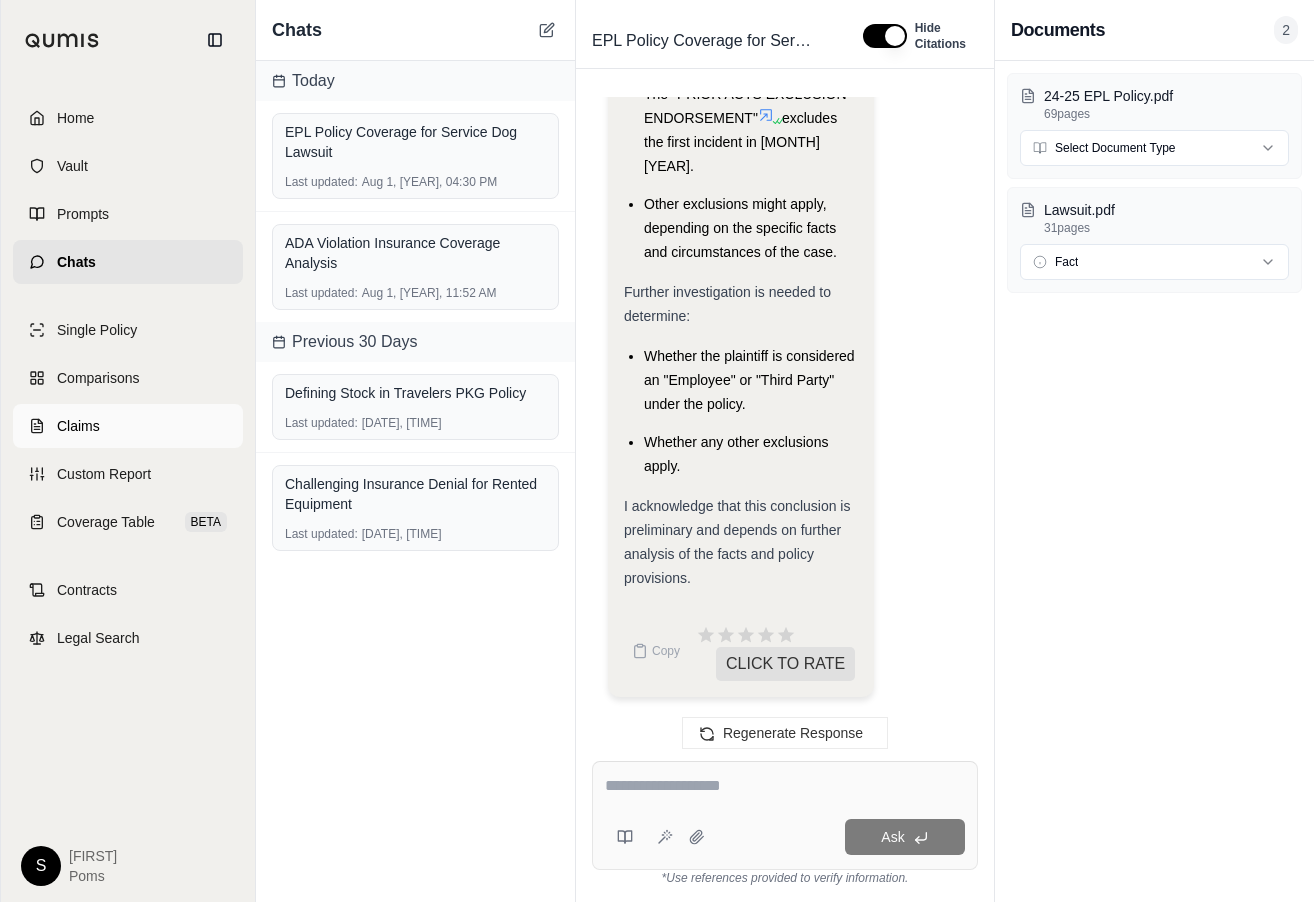 click on "Claims" at bounding box center [78, 426] 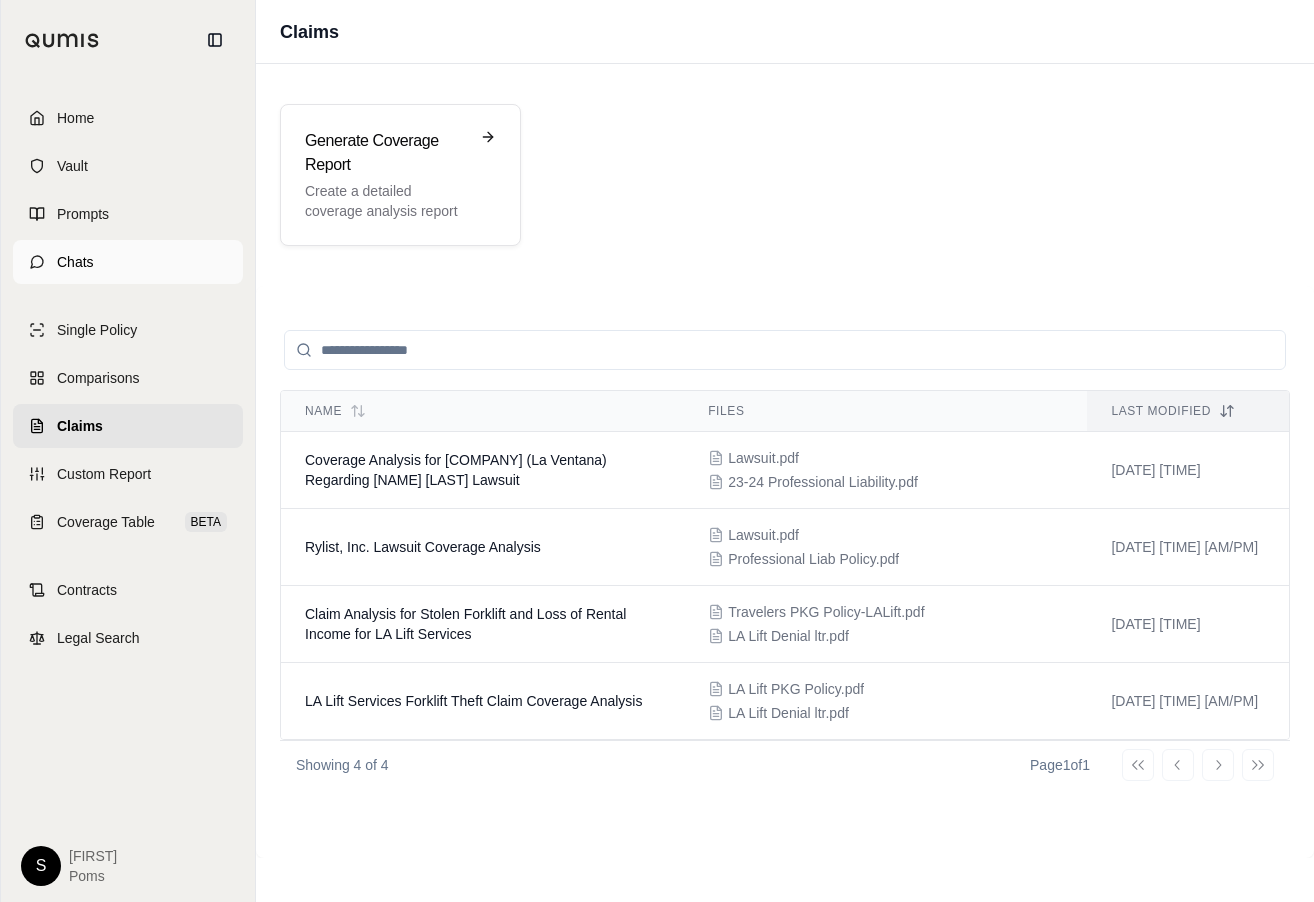 click on "Chats" at bounding box center [75, 262] 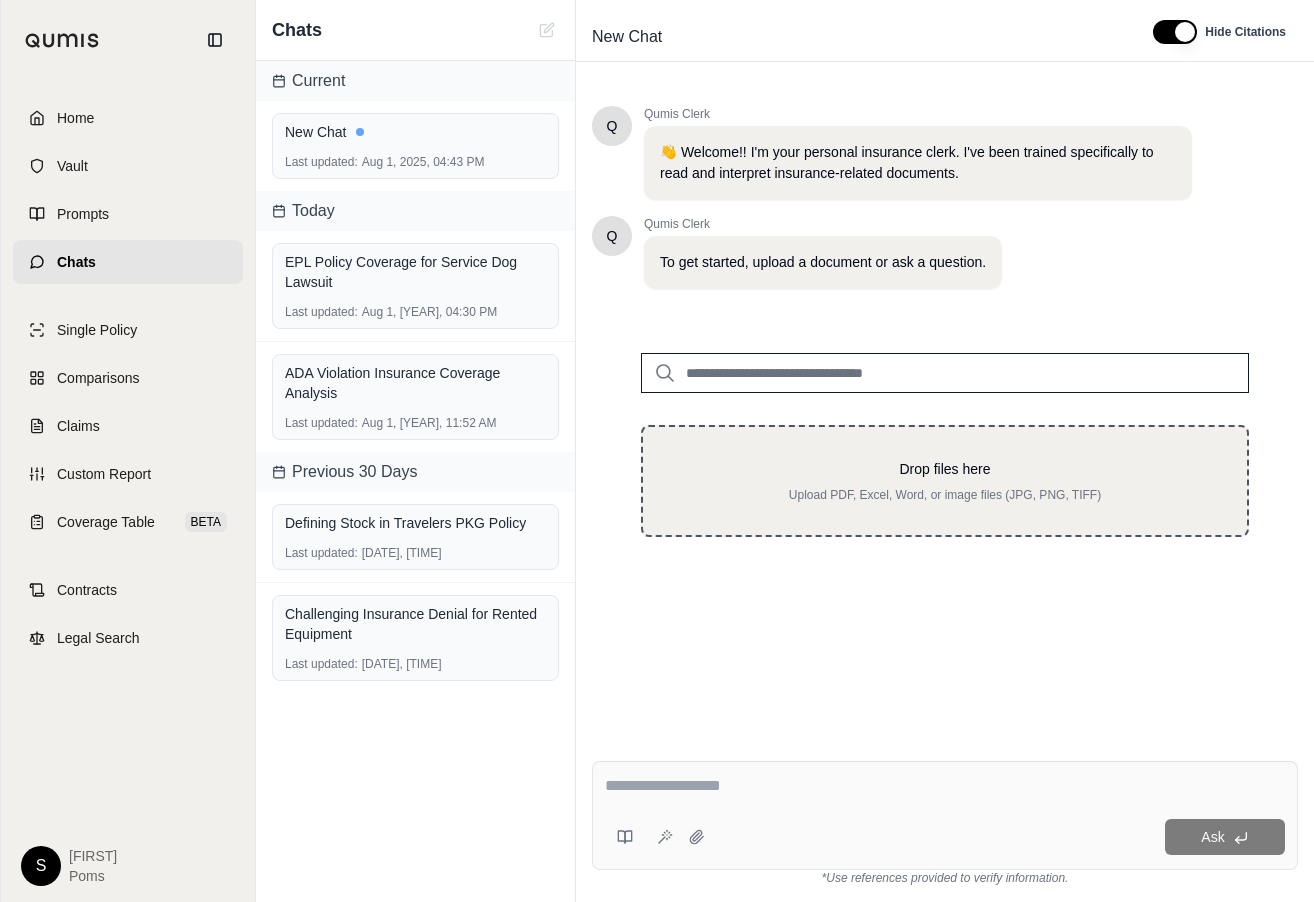 click on "Drop files here" at bounding box center [945, 469] 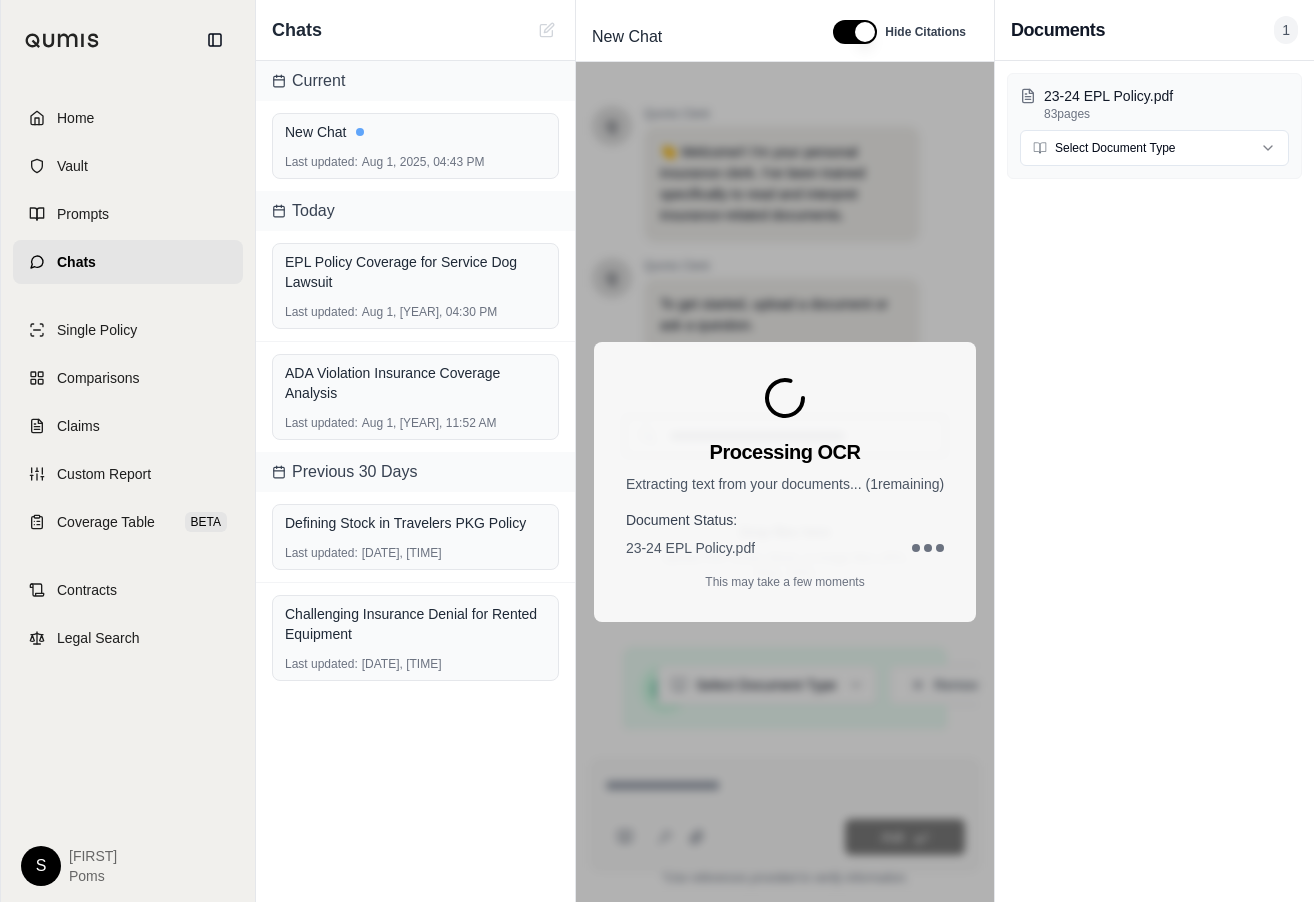 scroll, scrollTop: 217, scrollLeft: 0, axis: vertical 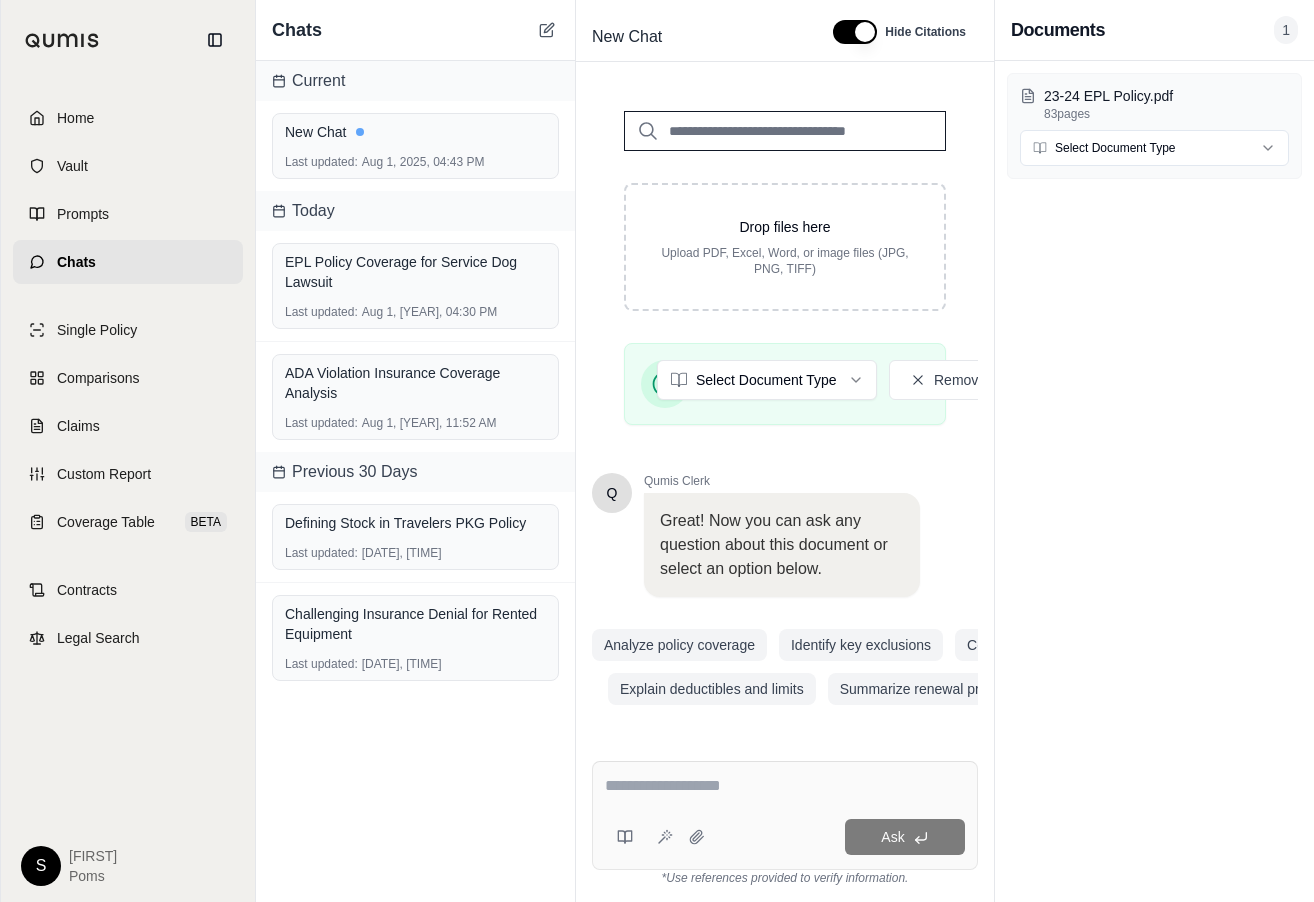 click at bounding box center (785, 131) 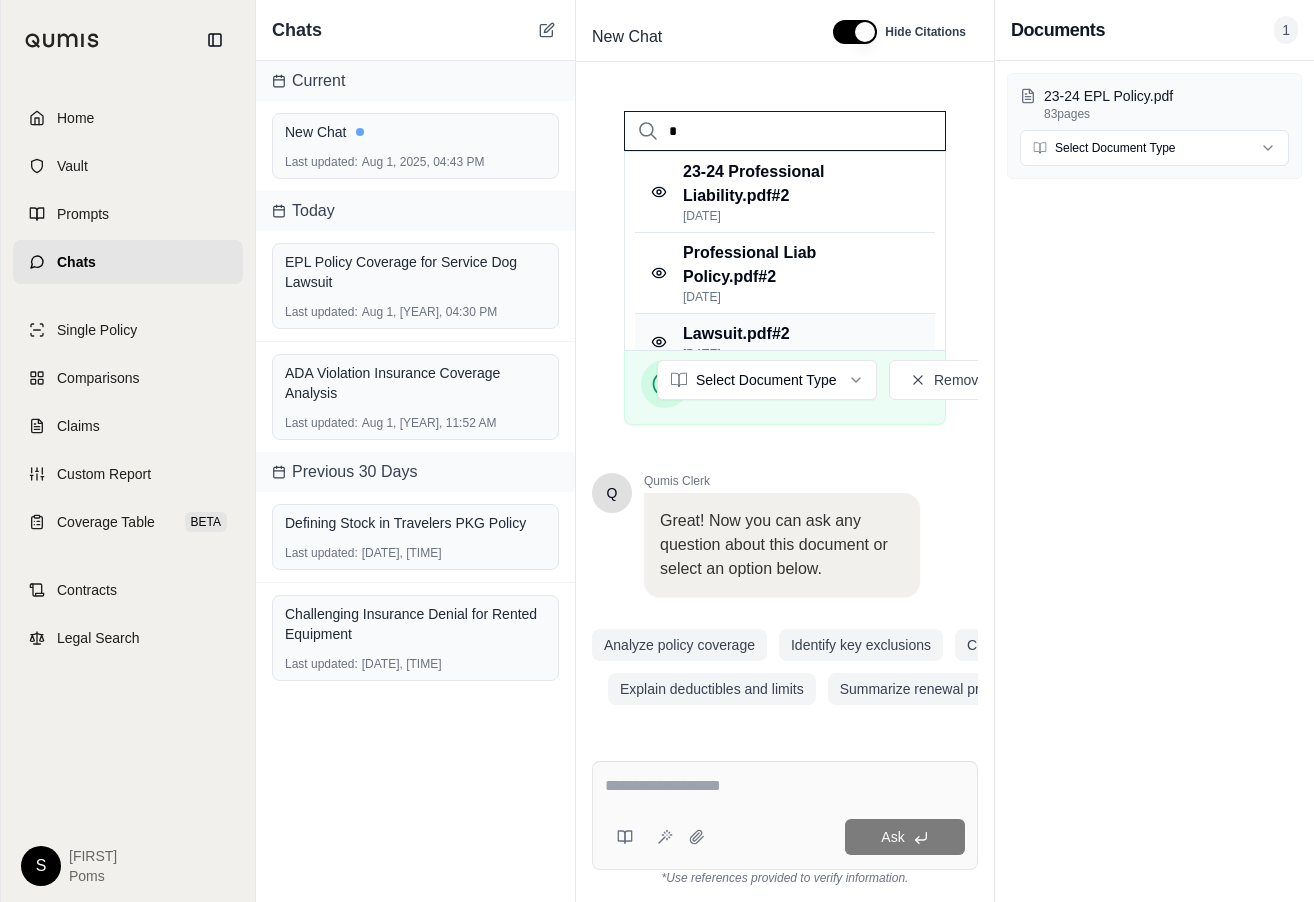 type on "*" 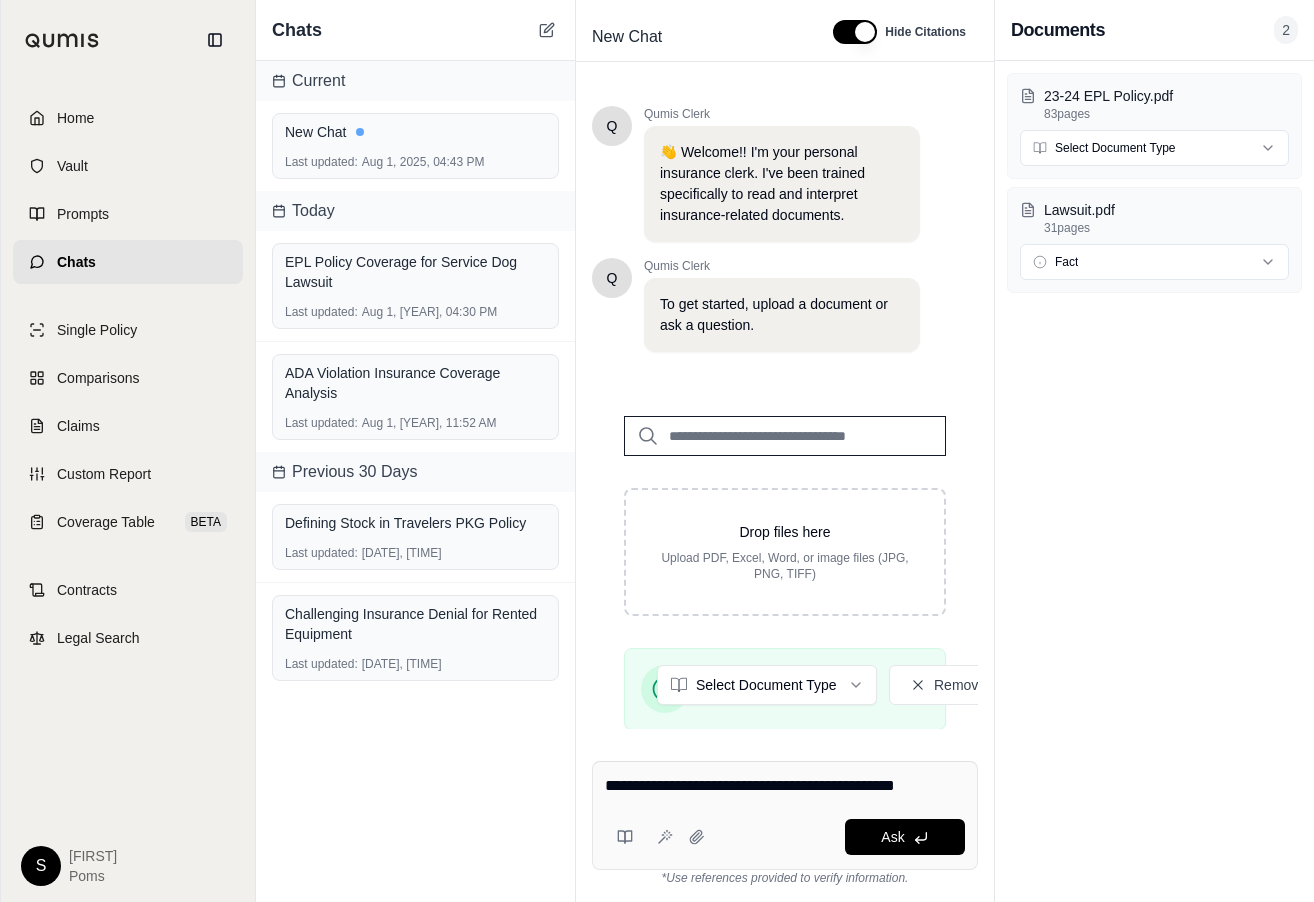 type on "**********" 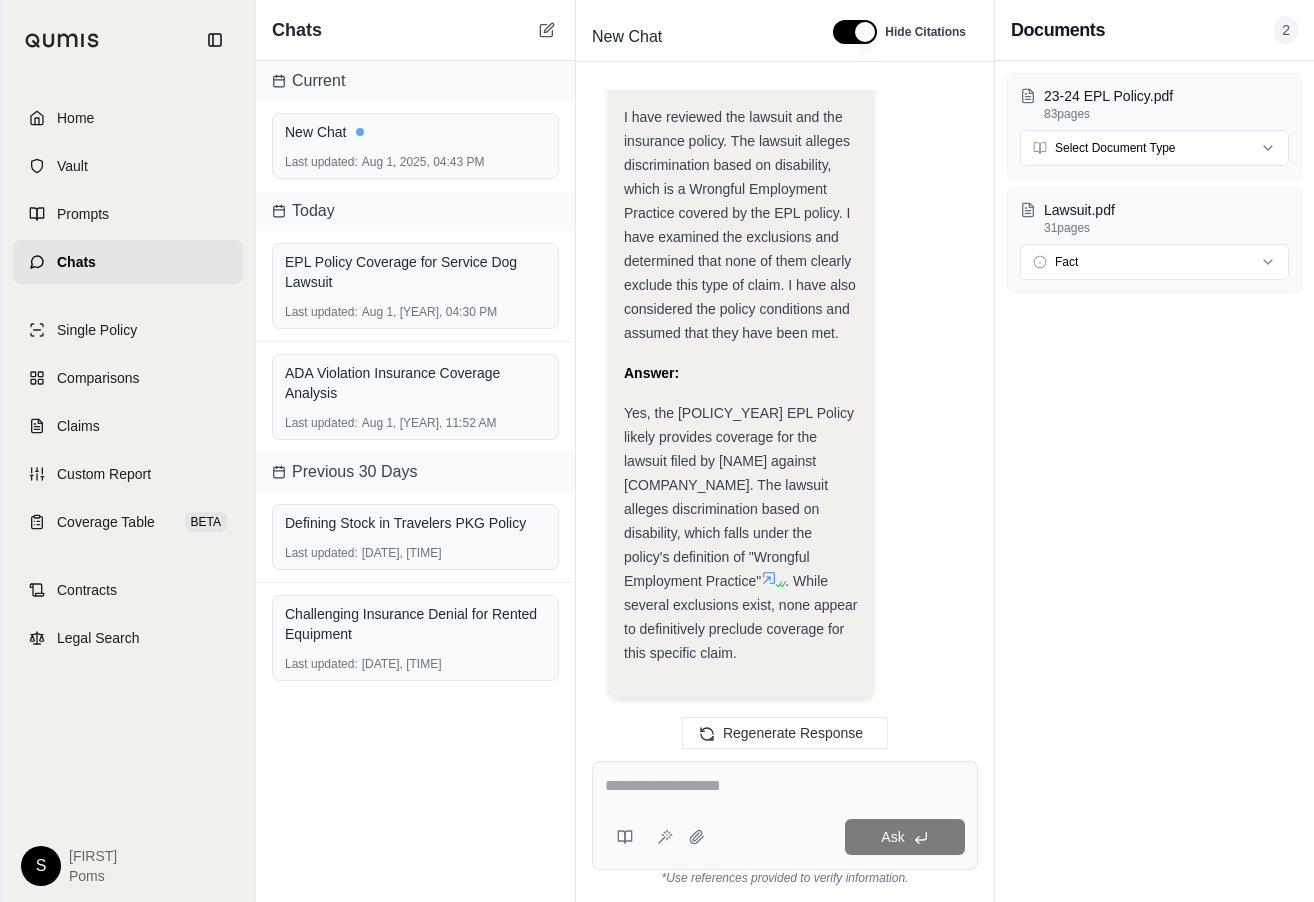 scroll, scrollTop: 5155, scrollLeft: 0, axis: vertical 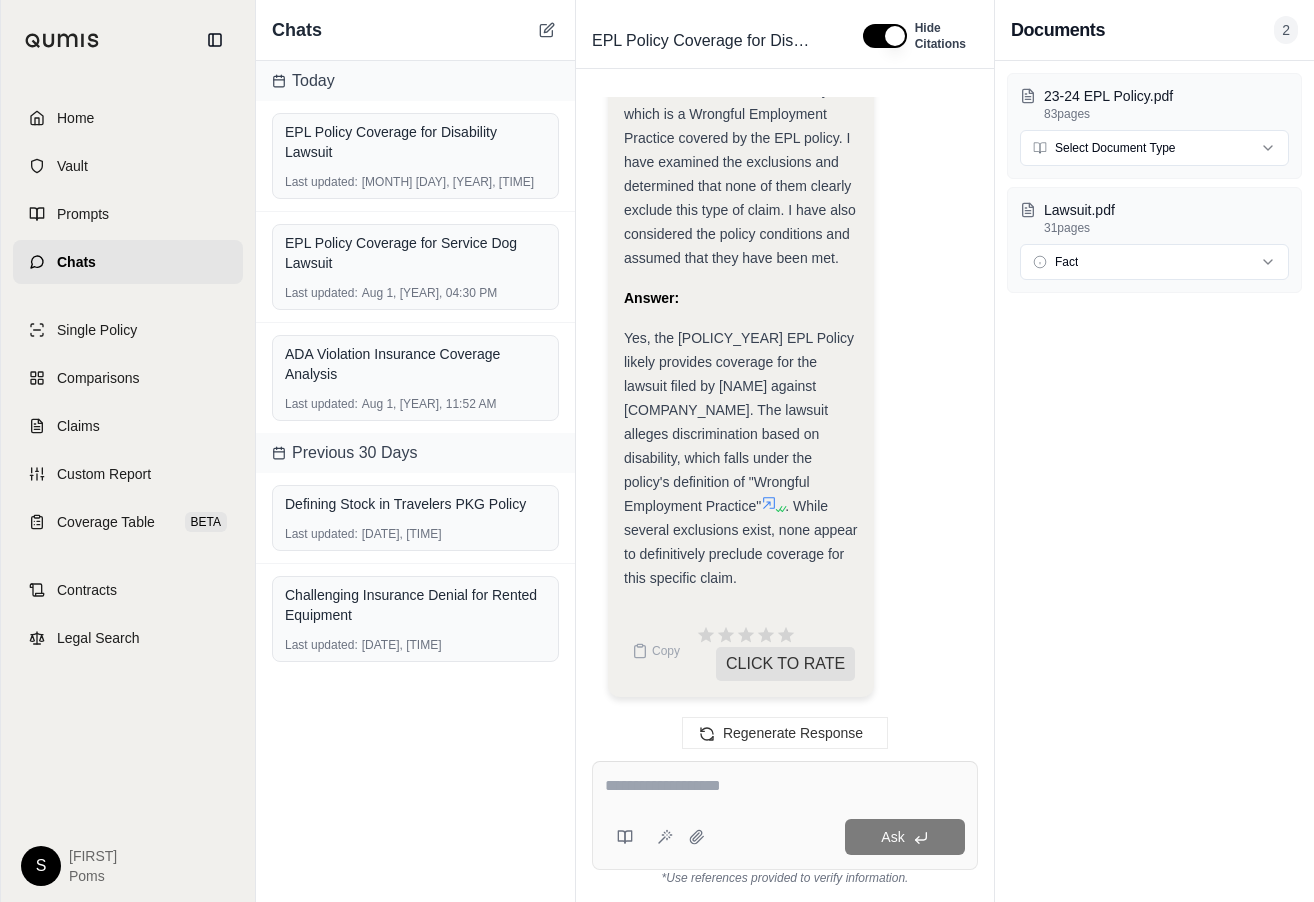 click on "Okay, I need to determine if the provided insurance policy covers the lawsuit described in the fact document.
Plan of Action:
Review the Lawsuit.pdf document:  Identify the key allegations and the type of lawsuit.
Review the 23-24 EPL Policy.pdf document:  Identify the coverages, exclusions, and conditions of the policy.
Compare the lawsuit allegations with the policy coverage:  Determine if the lawsuit falls within the scope of coverage.
Analyze the policy exclusions:  Determine if any exclusions apply to the lawsuit.
Analyze the policy conditions:  Determine if any conditions precedent to coverage have not been met.
Form a conclusion:  State whether the policy provides coverage for the lawsuit, and explain the reasoning.
Step 1: Review the Lawsuit.pdf document
The document   is a complaint filed by [NAME] against RYLIST, INC. dba LA VENTANA TREATMENT PROGRAMS  . The lawsuit alleges violations of the Americans with Disabilities Act ("ADA")  .
The document" at bounding box center (741, -2116) 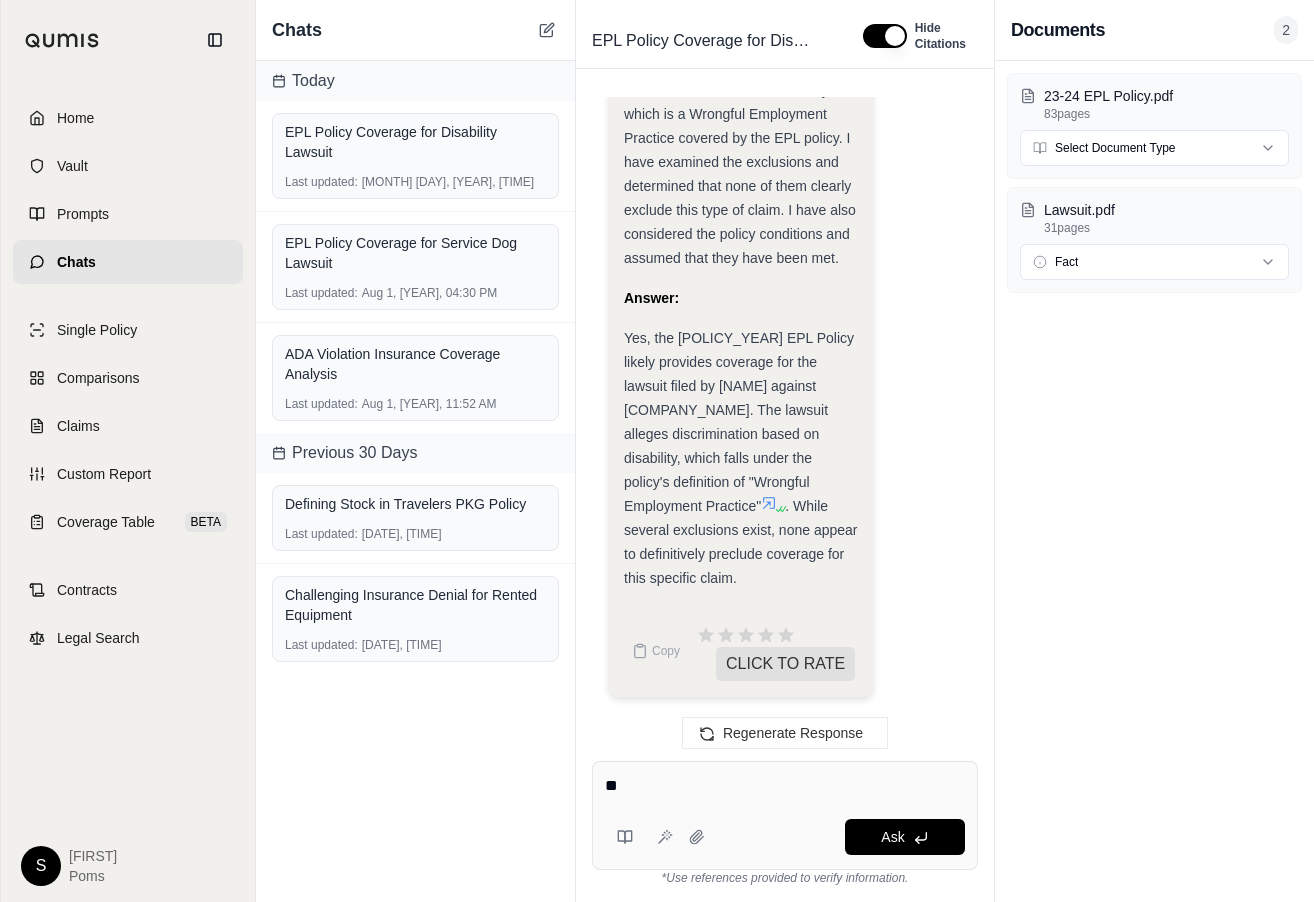 type on "*" 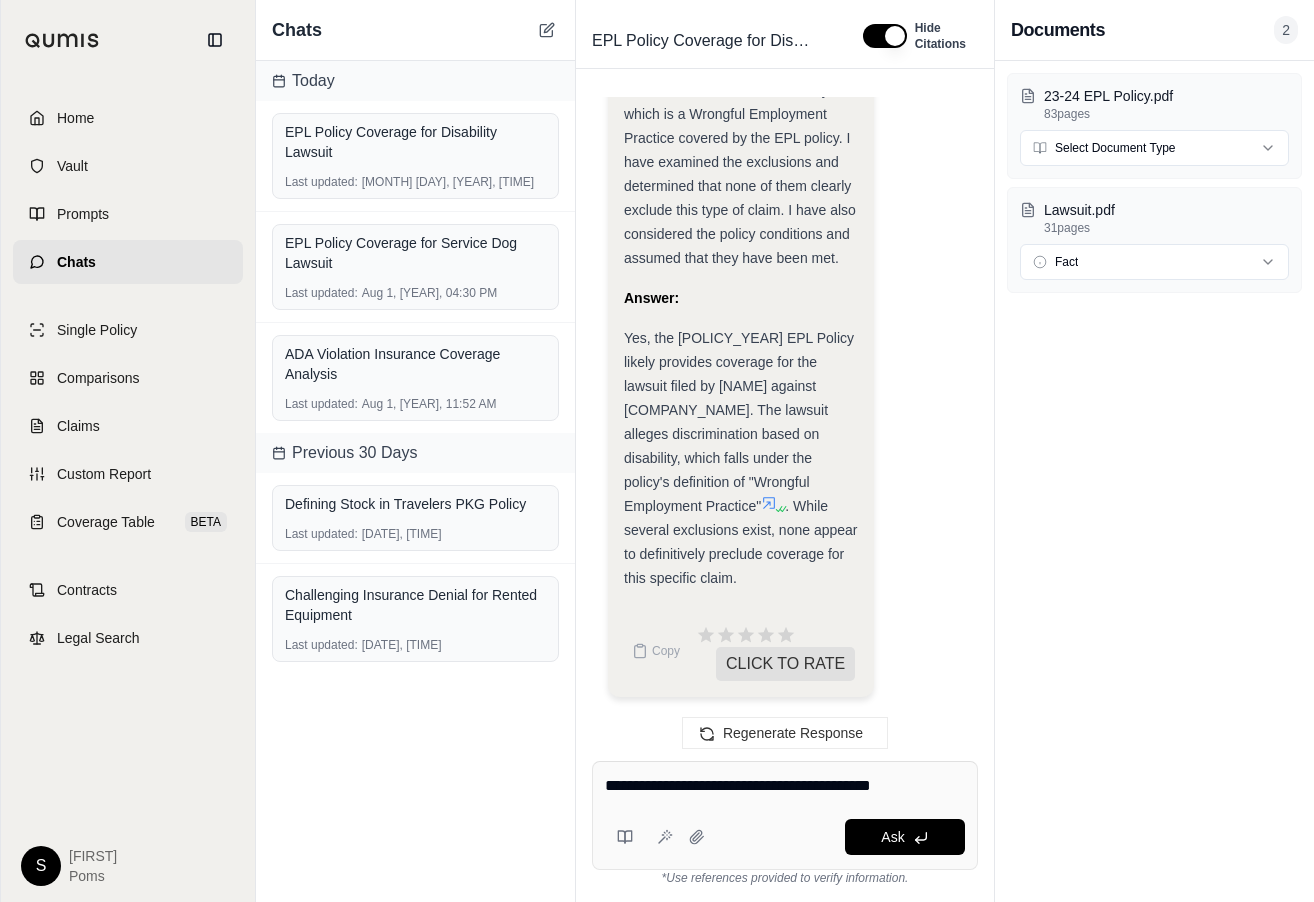 click on "**********" at bounding box center (785, 786) 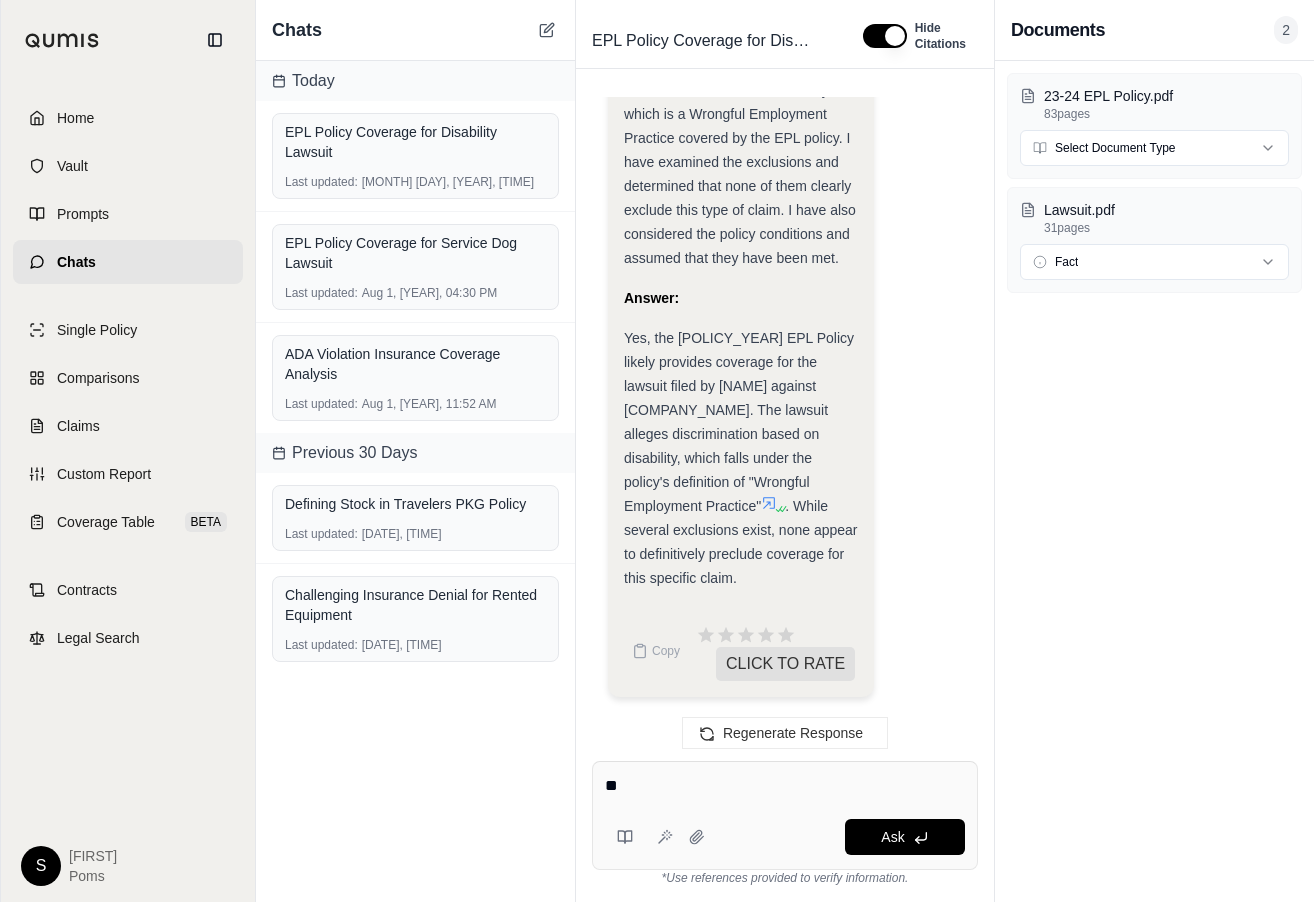 type on "*" 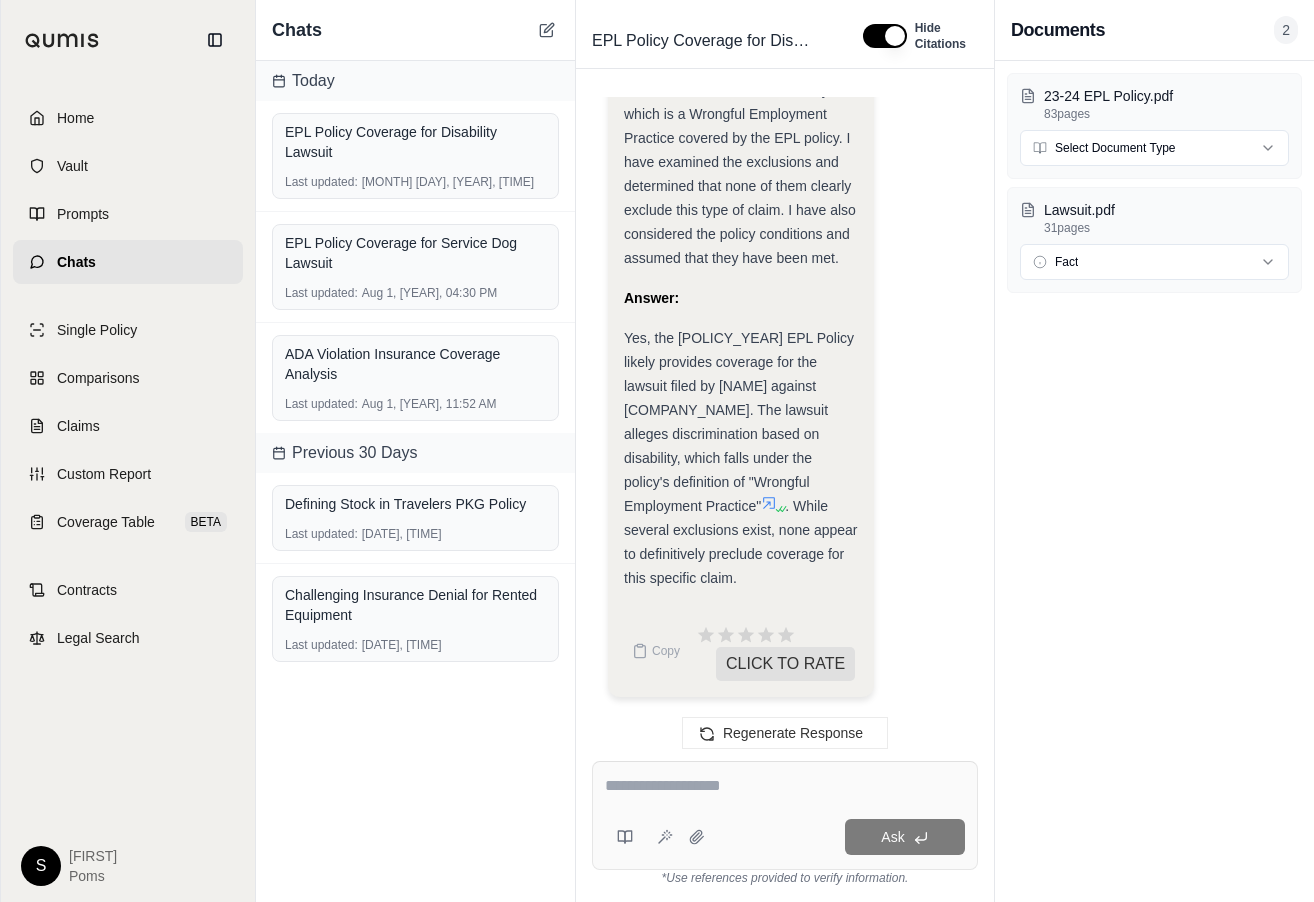 paste on "**********" 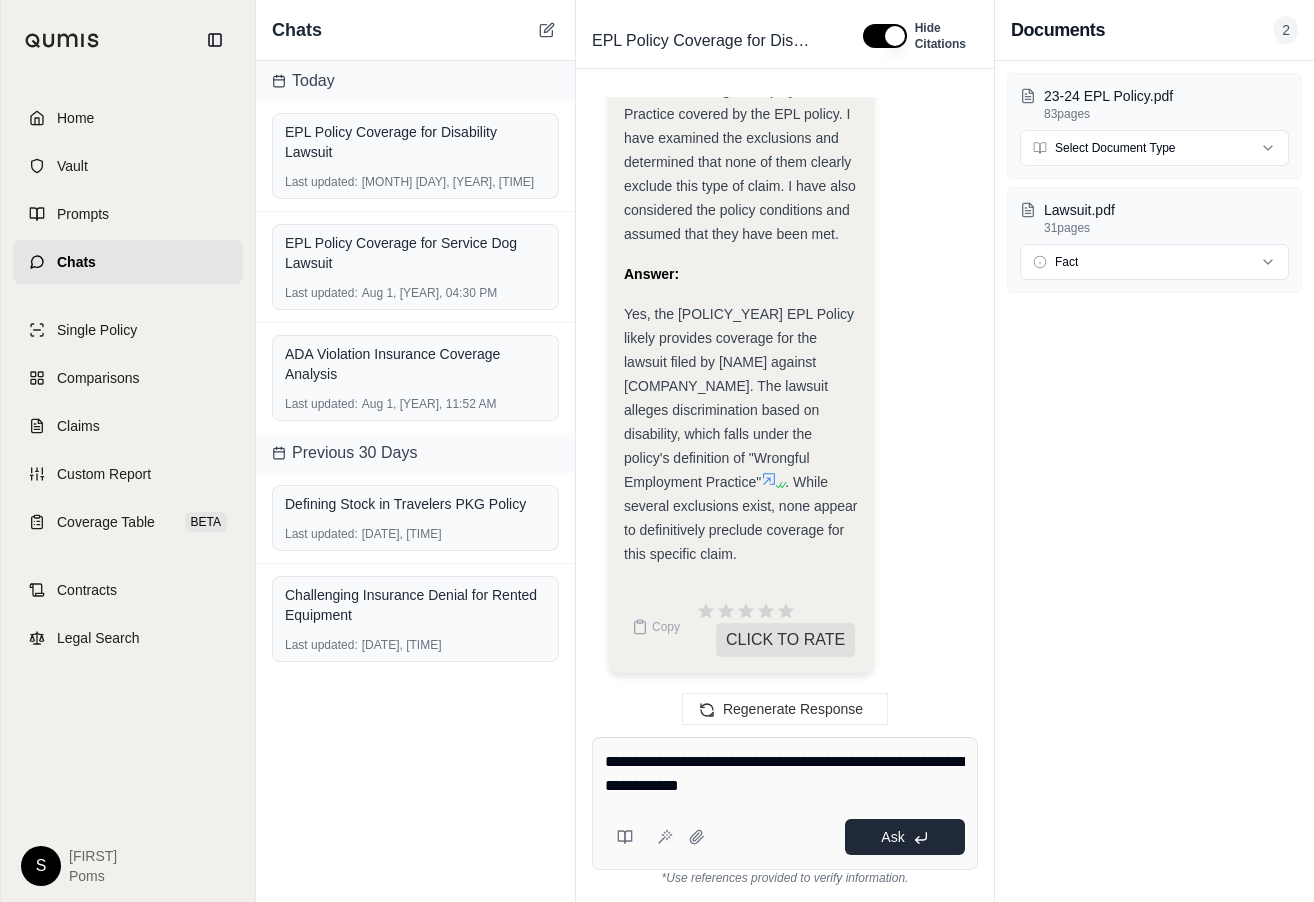 type on "**********" 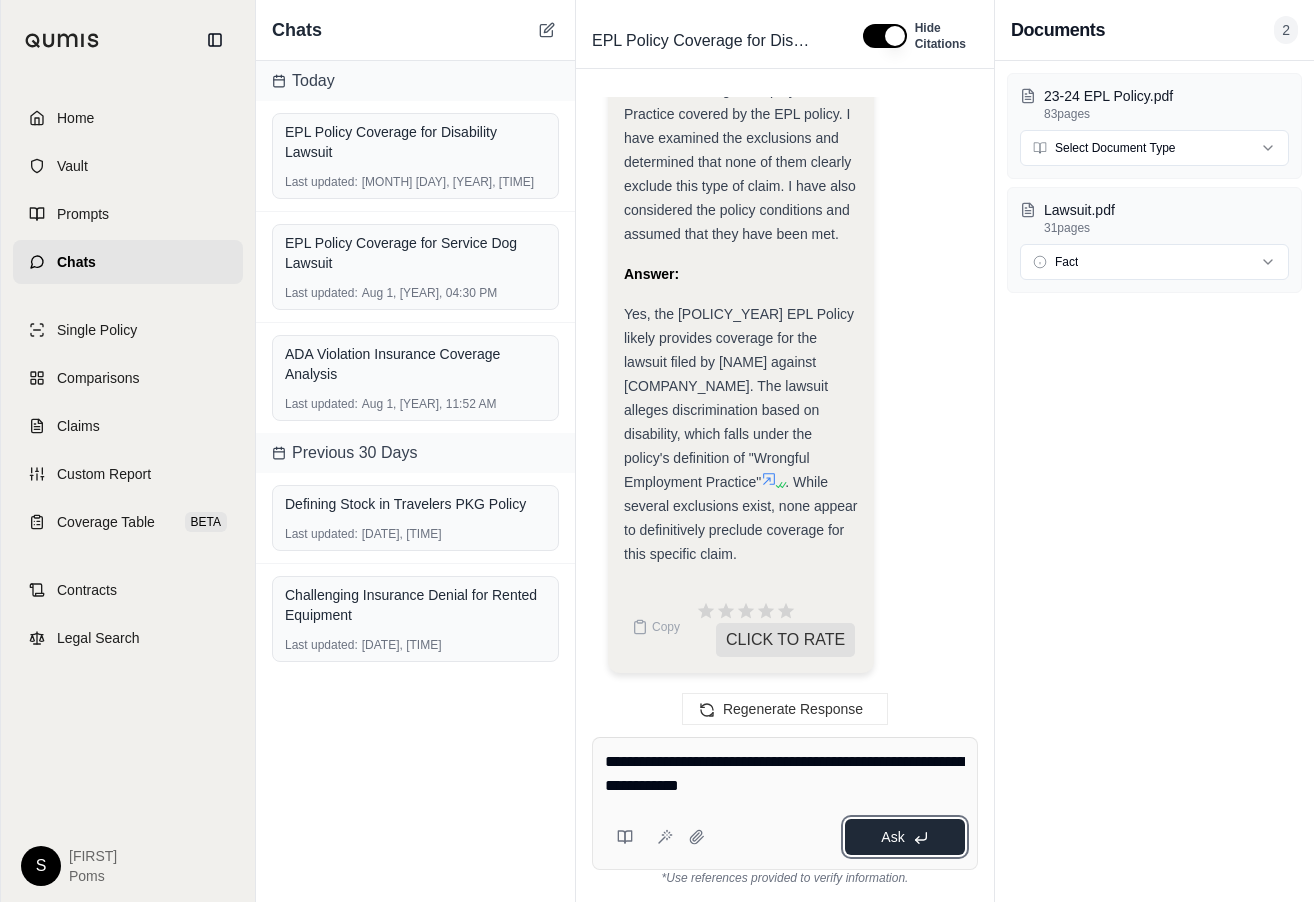 click on "Ask" at bounding box center (905, 837) 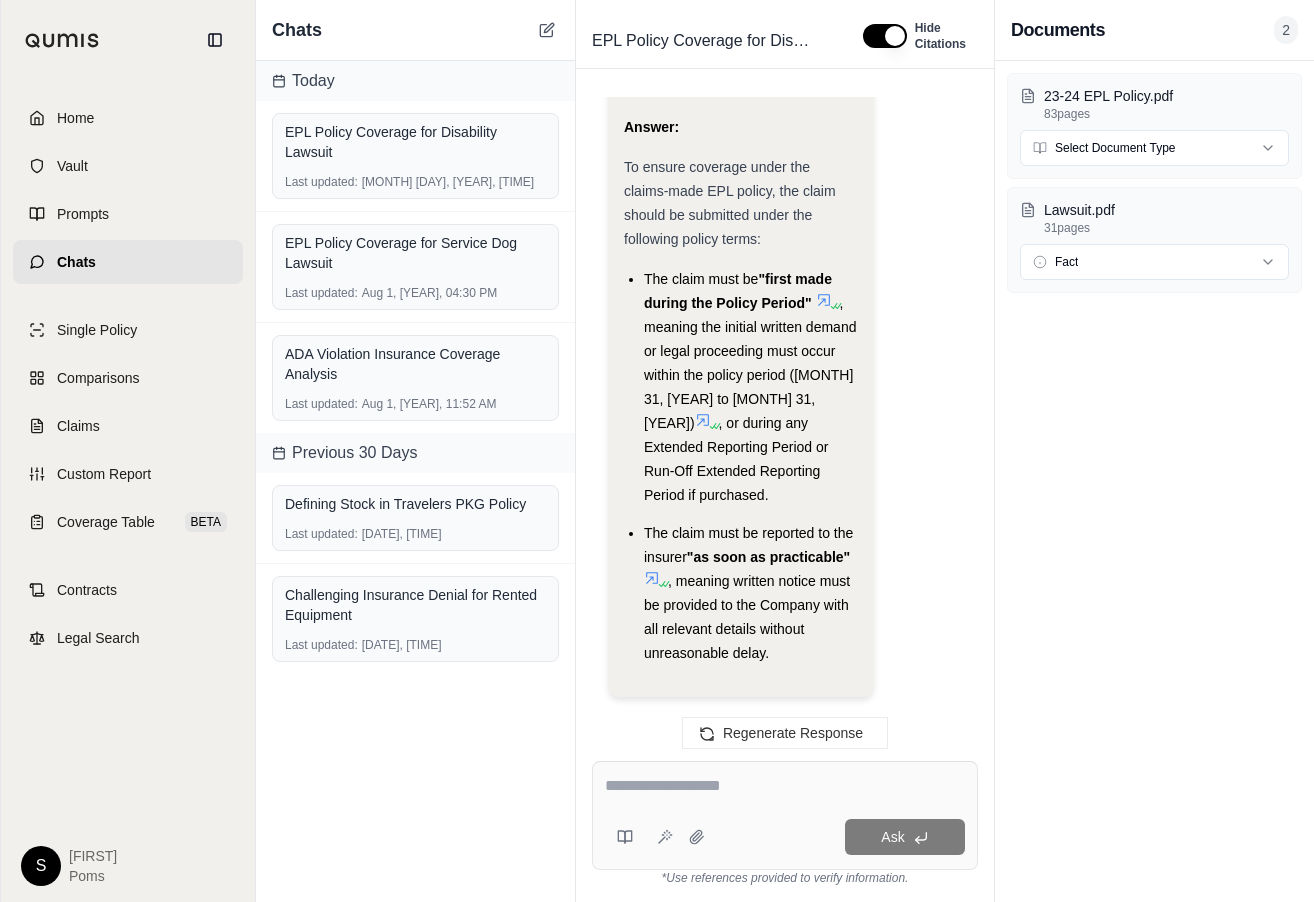 scroll, scrollTop: 8386, scrollLeft: 0, axis: vertical 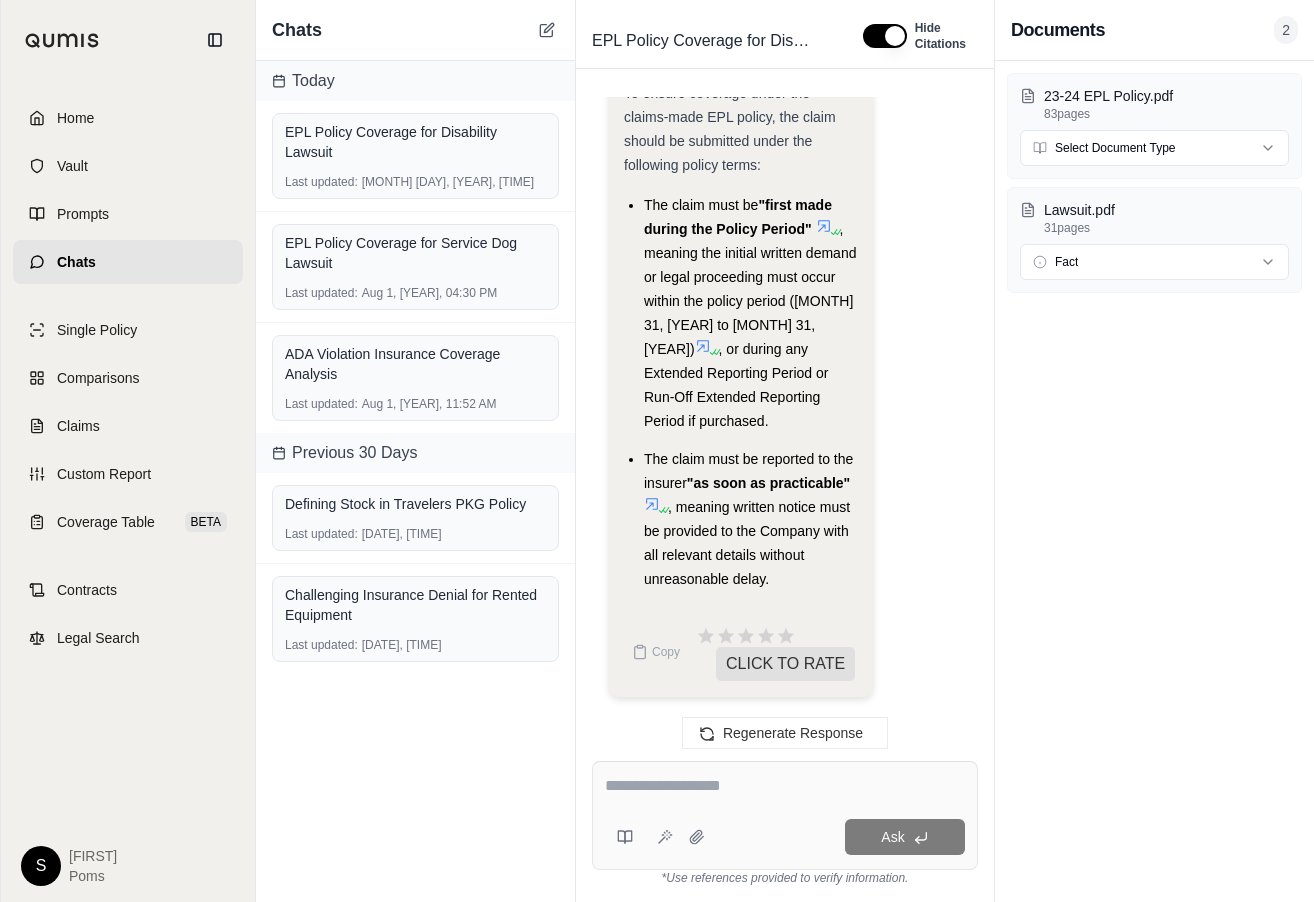 click at bounding box center (785, 786) 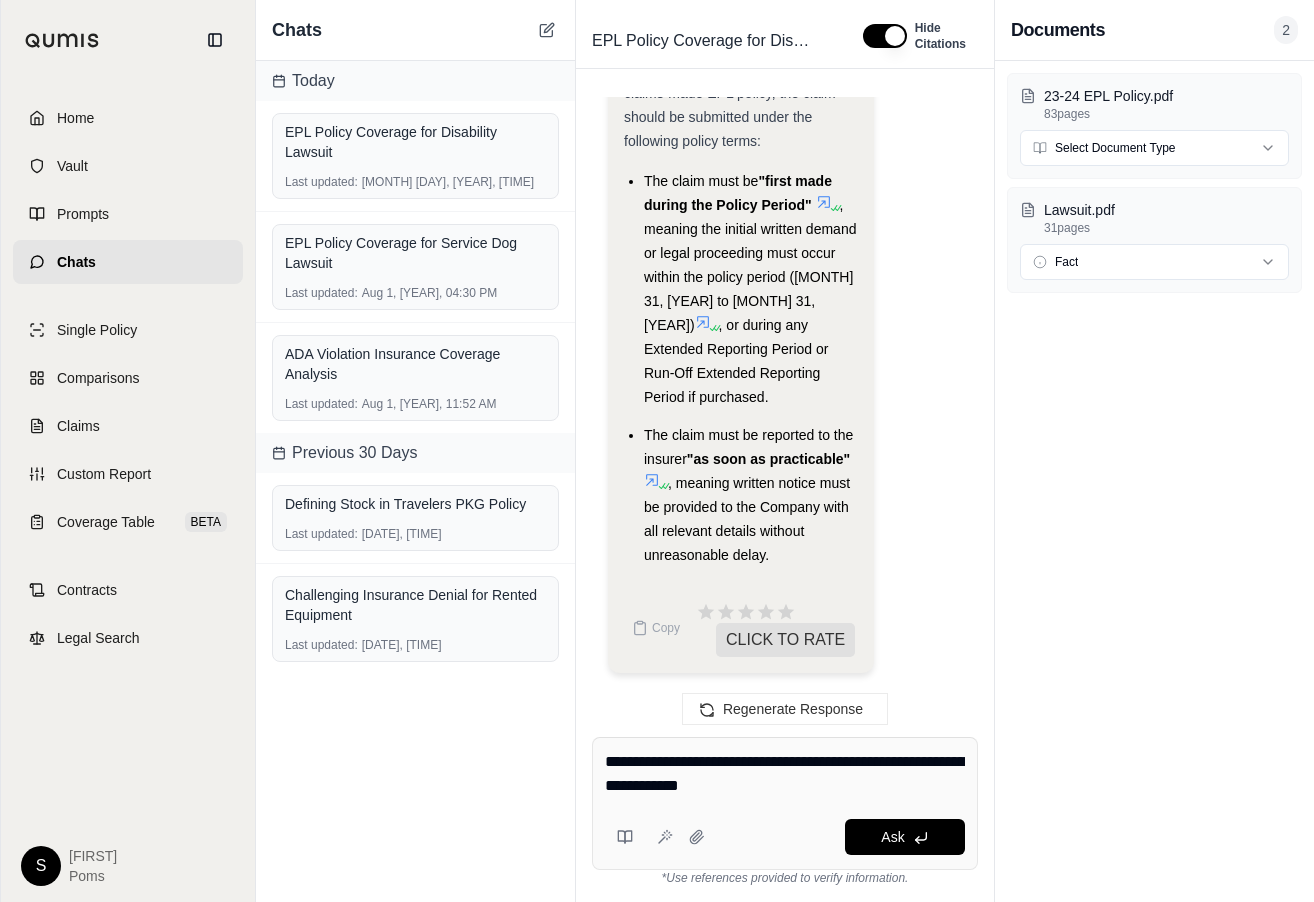 click on "**********" at bounding box center [785, 803] 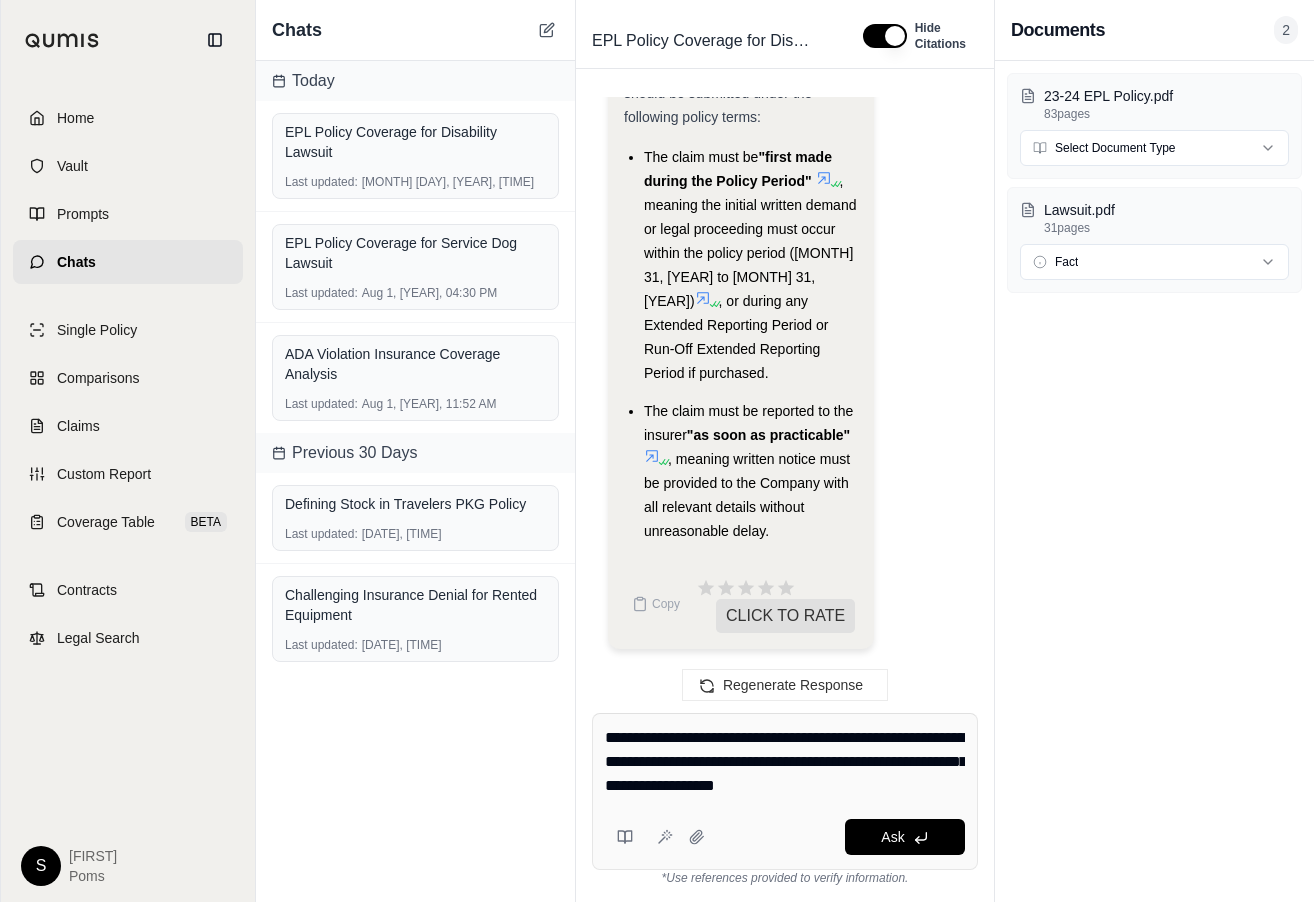 scroll, scrollTop: 8584, scrollLeft: 0, axis: vertical 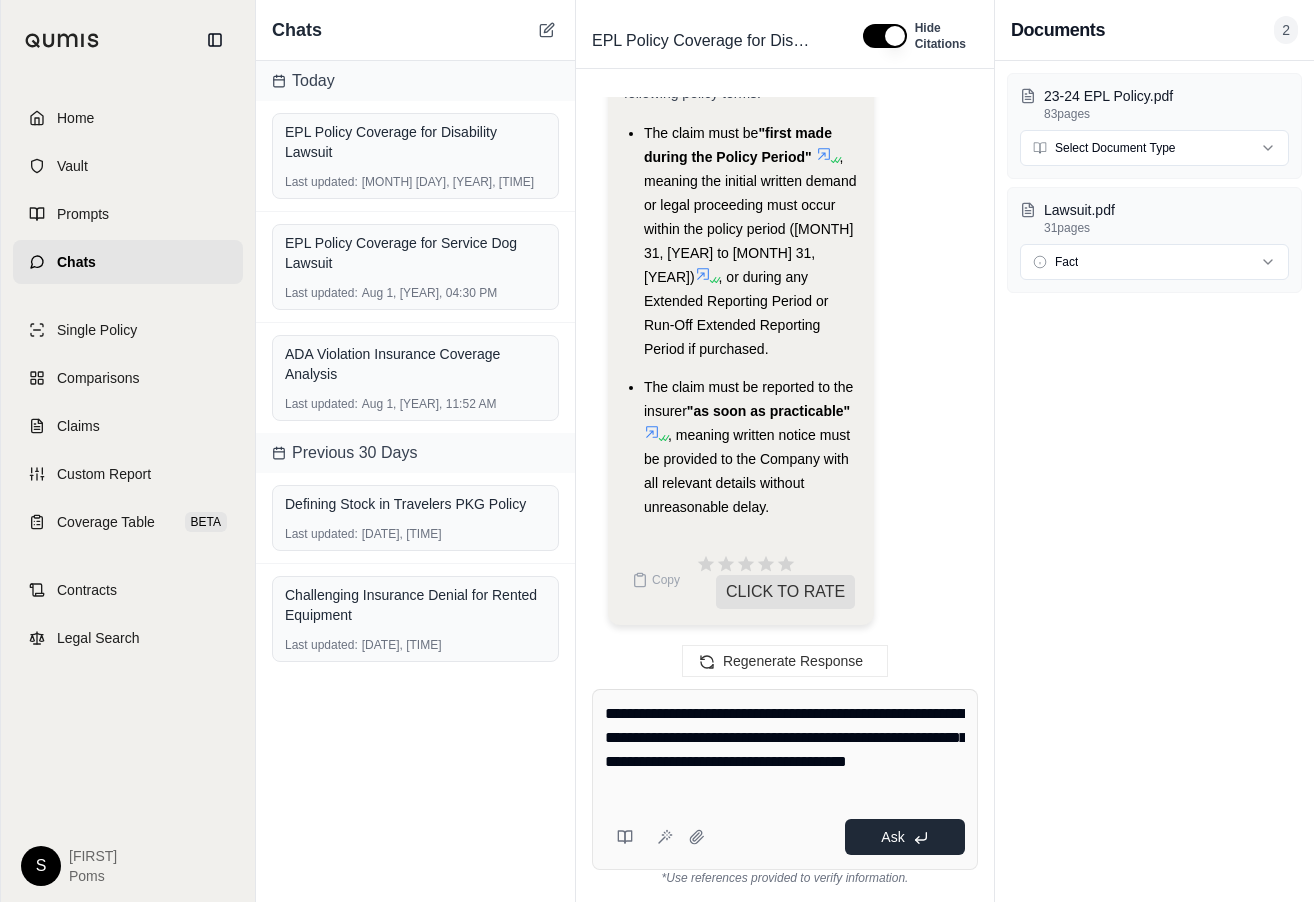 type on "**********" 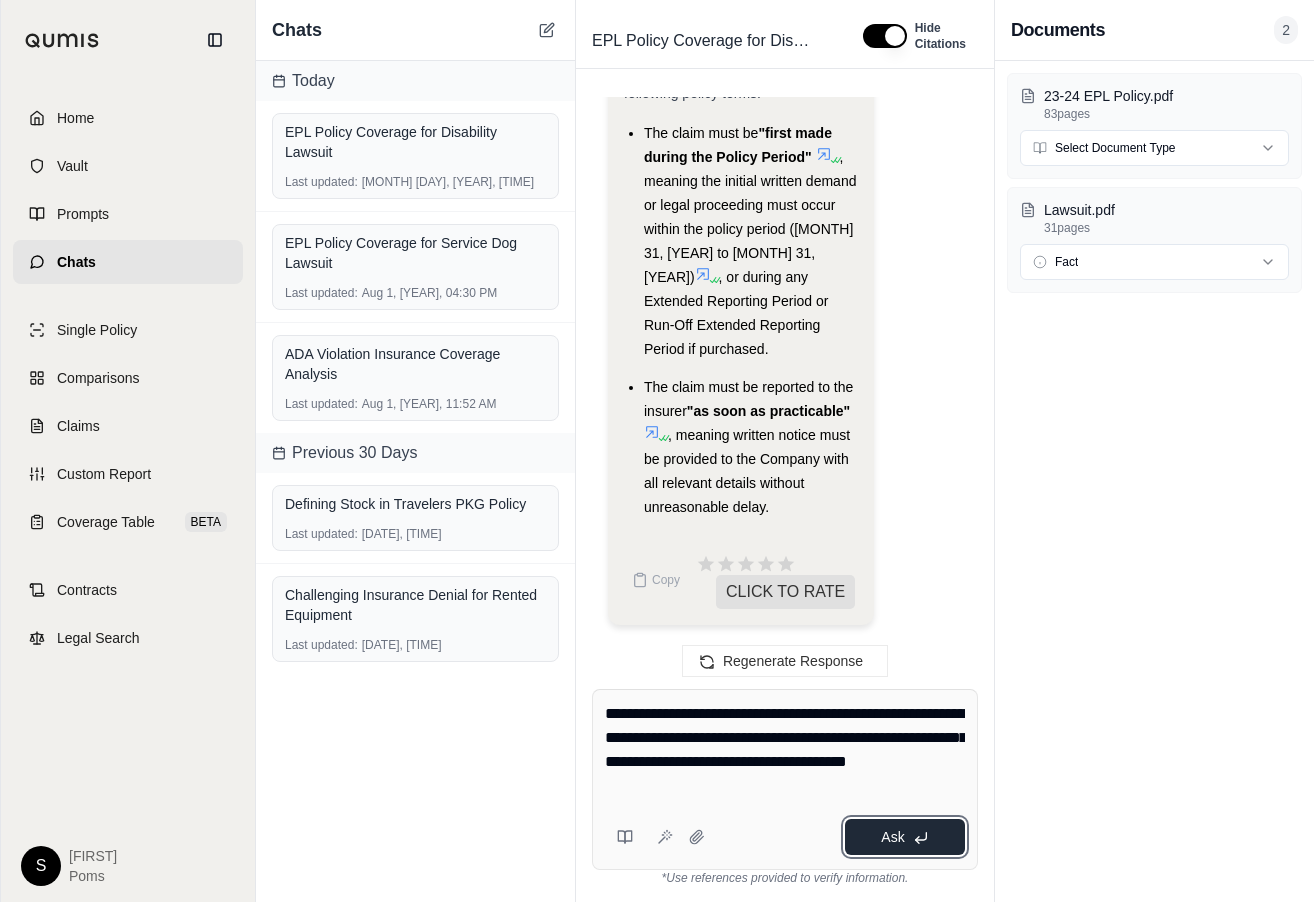 click 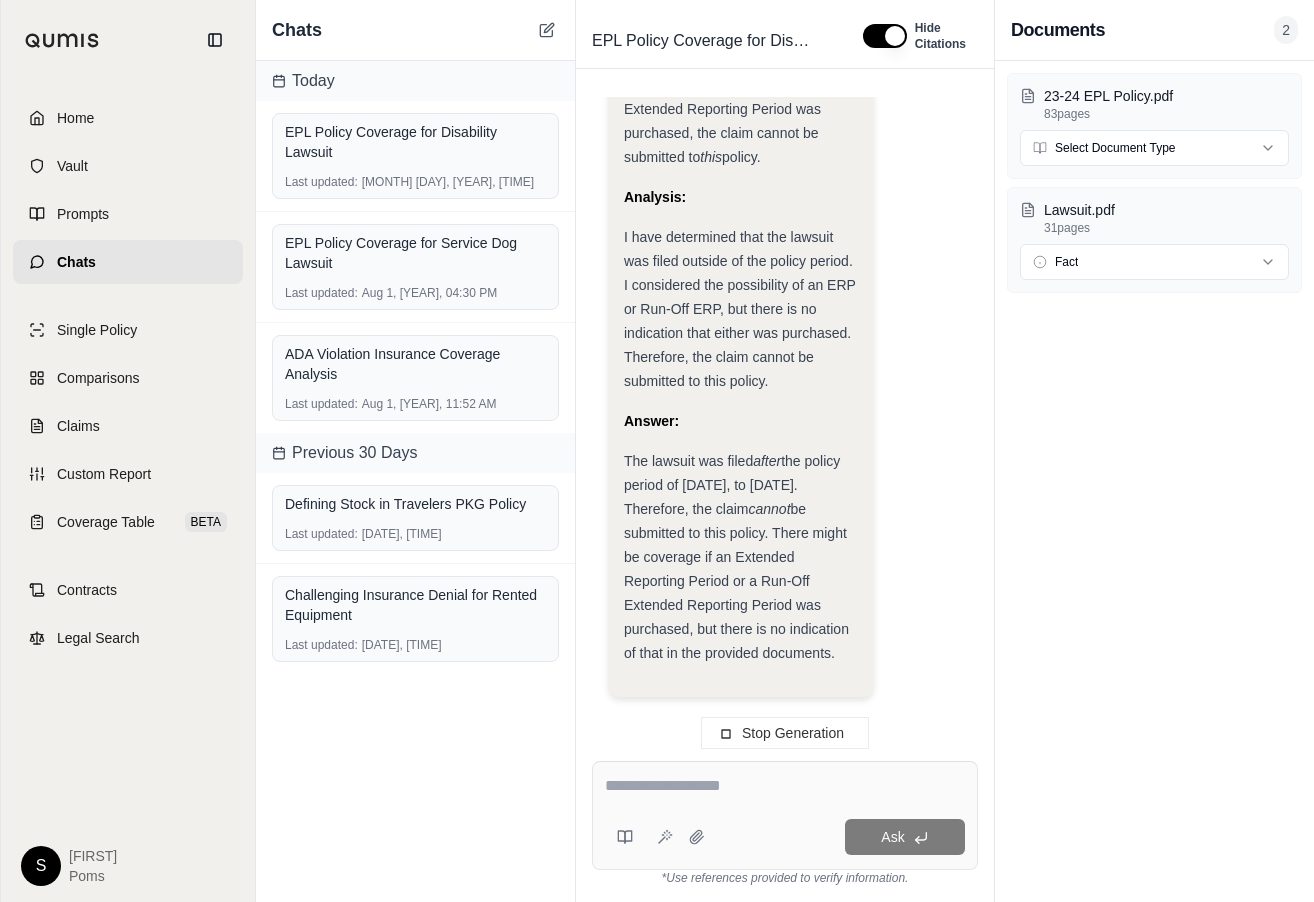 scroll, scrollTop: 11502, scrollLeft: 0, axis: vertical 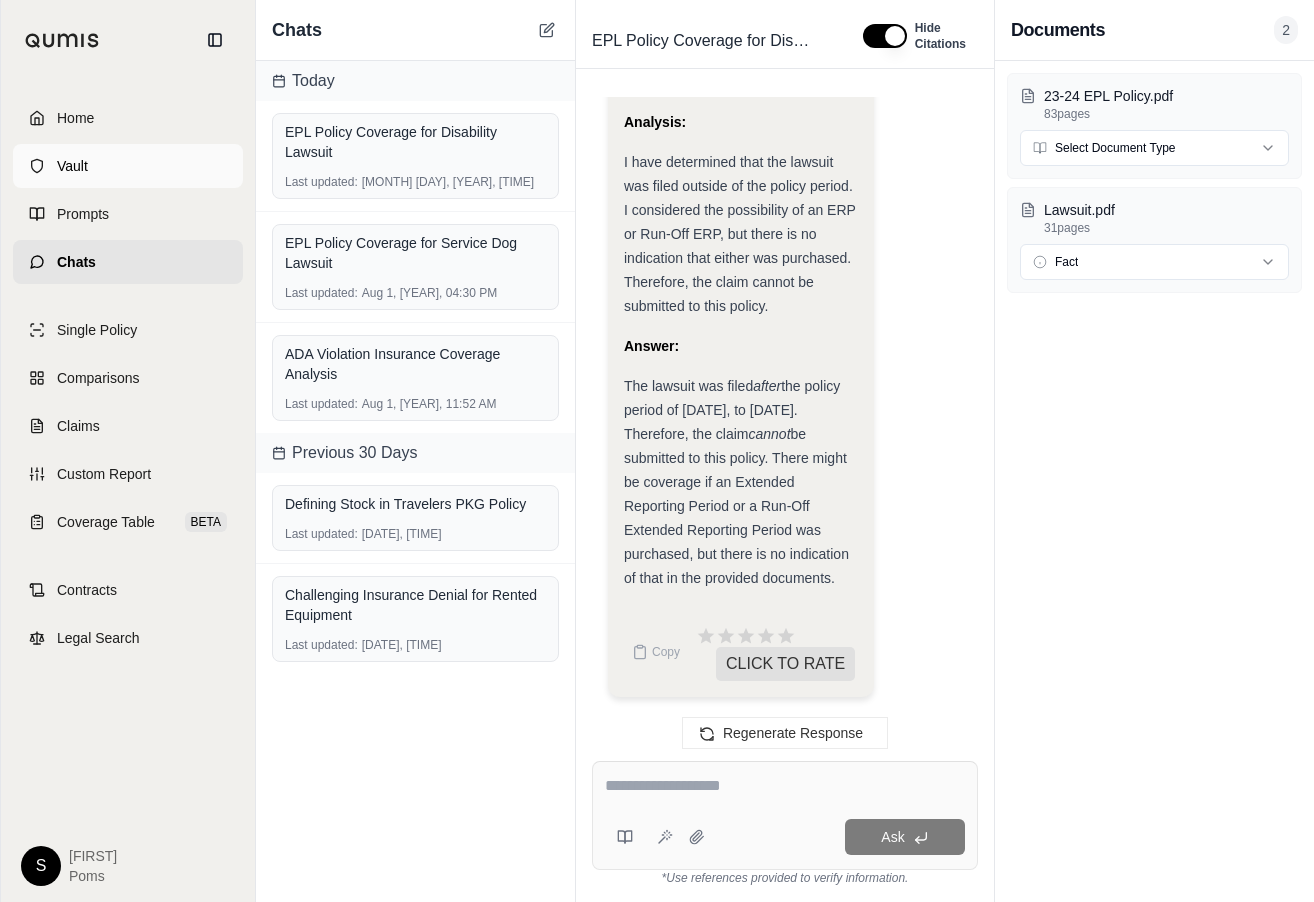 click on "Vault" at bounding box center (72, 166) 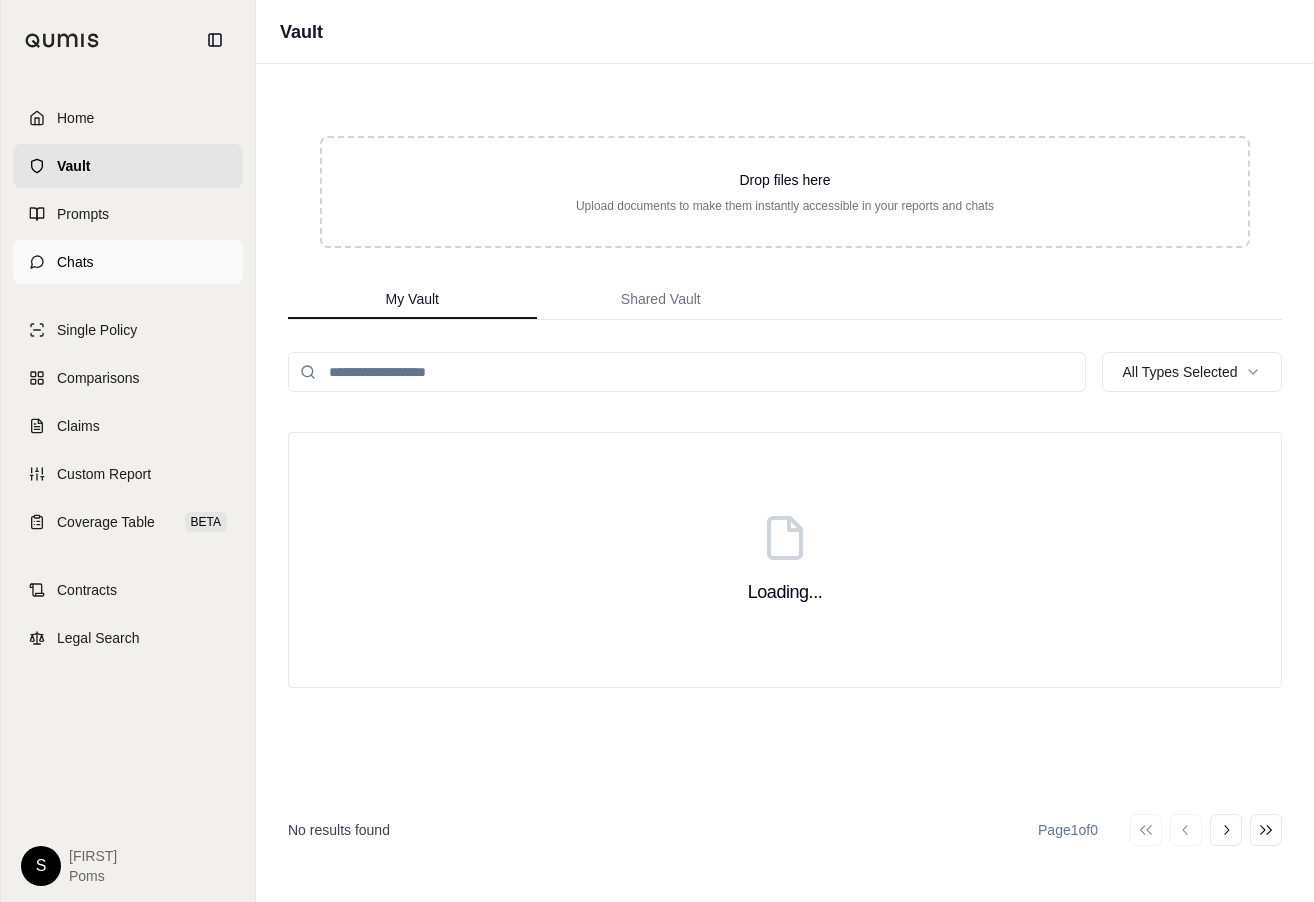 click on "Chats" at bounding box center [75, 262] 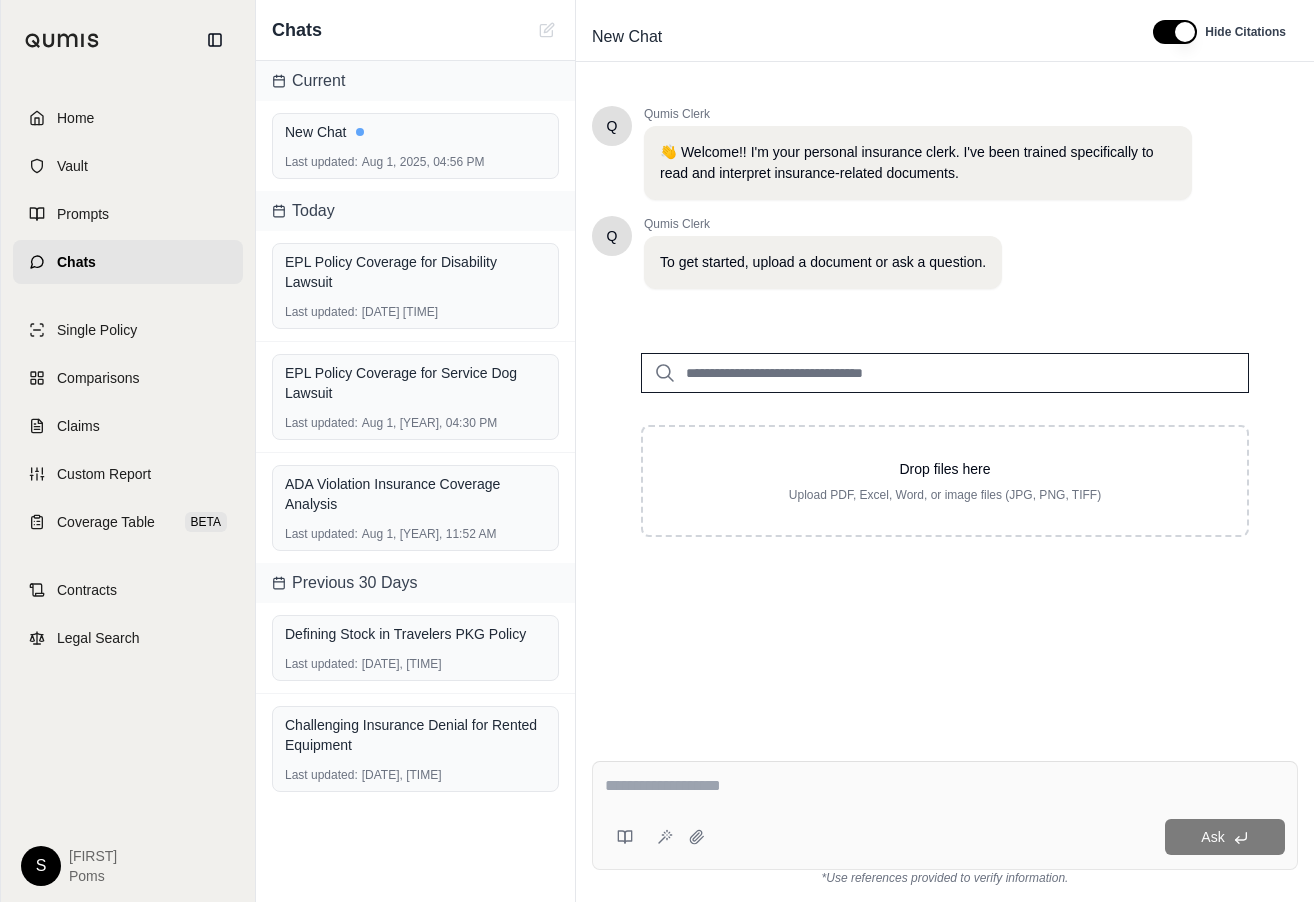 click at bounding box center (945, 373) 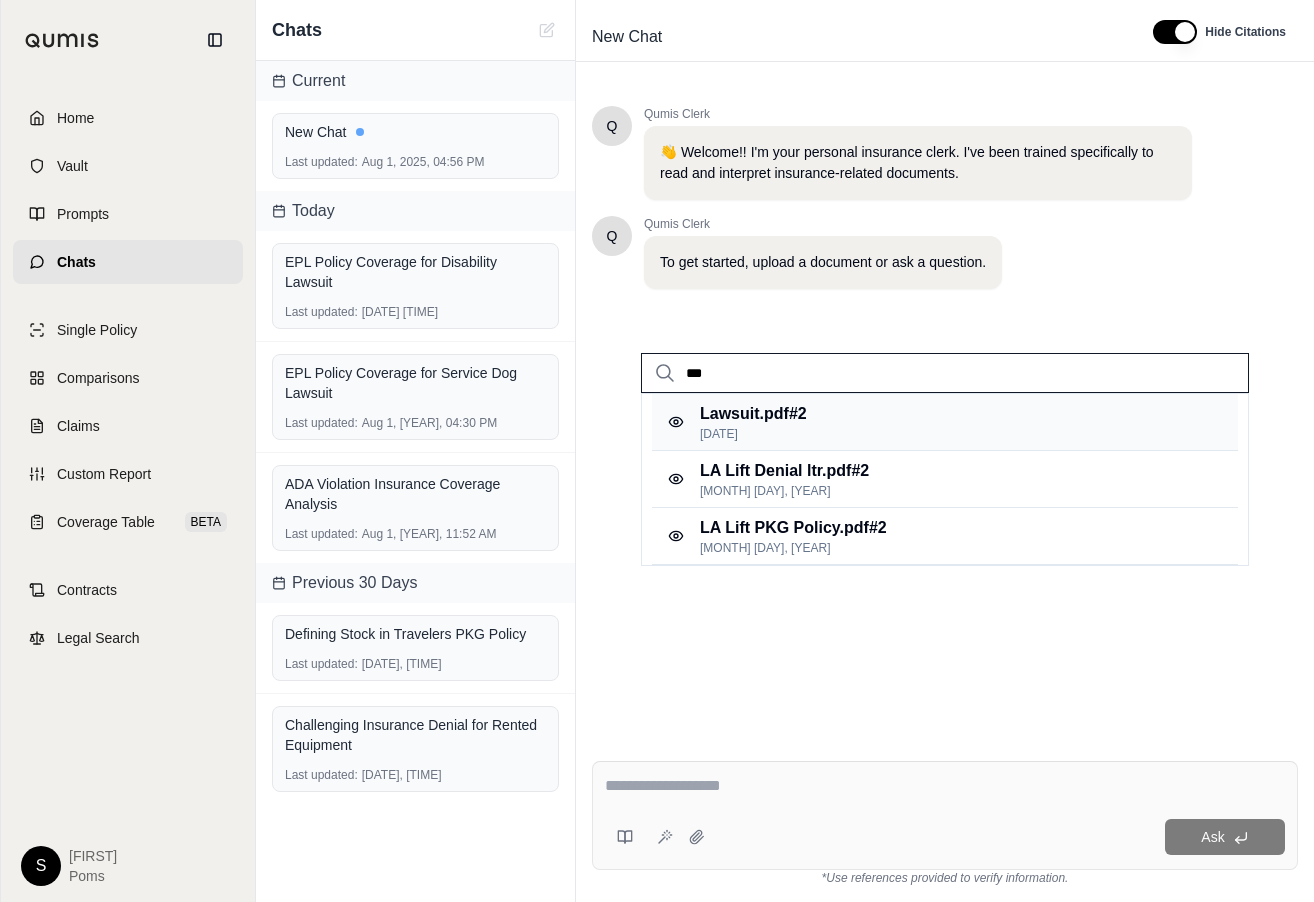 type on "***" 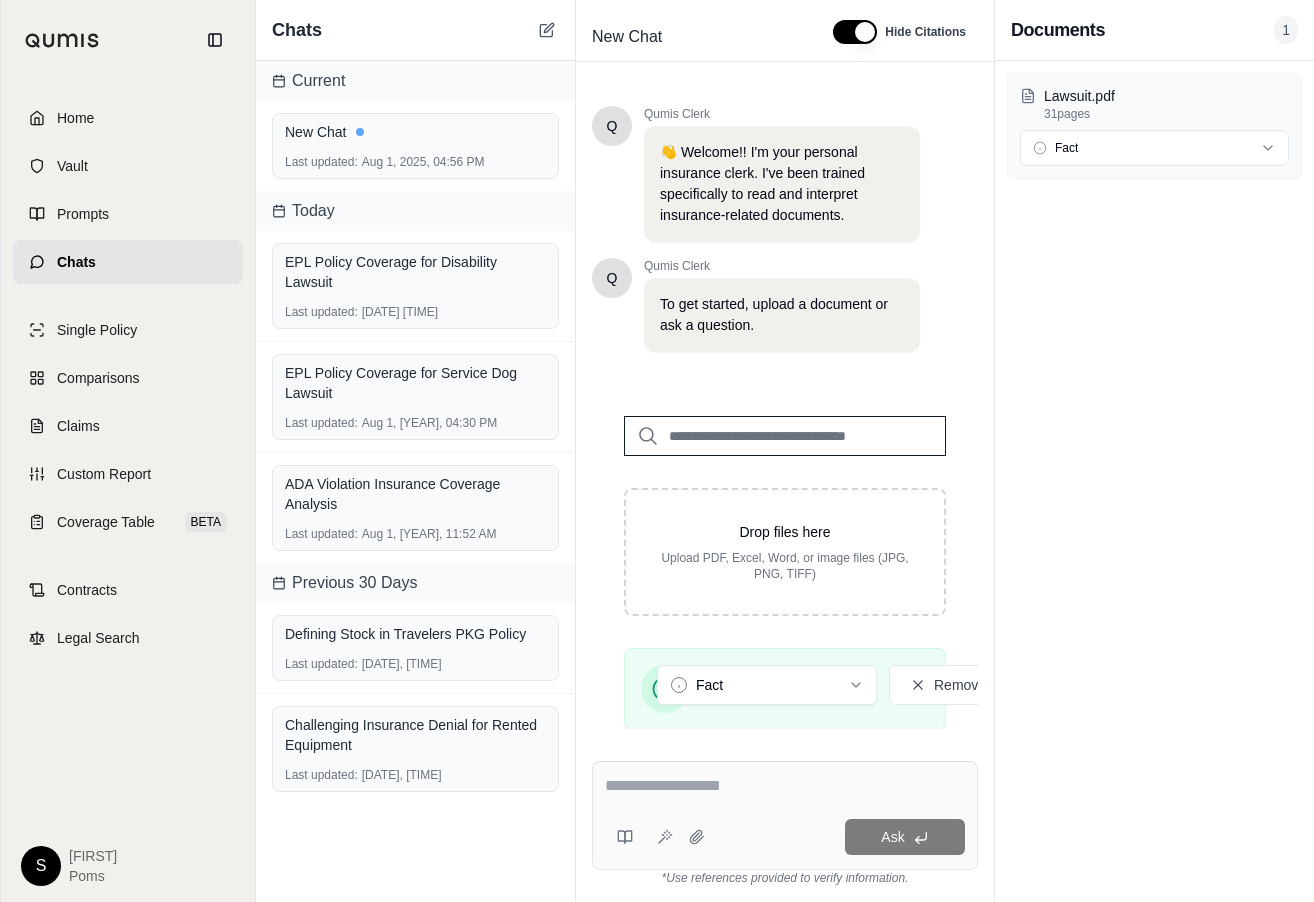 scroll, scrollTop: 0, scrollLeft: 0, axis: both 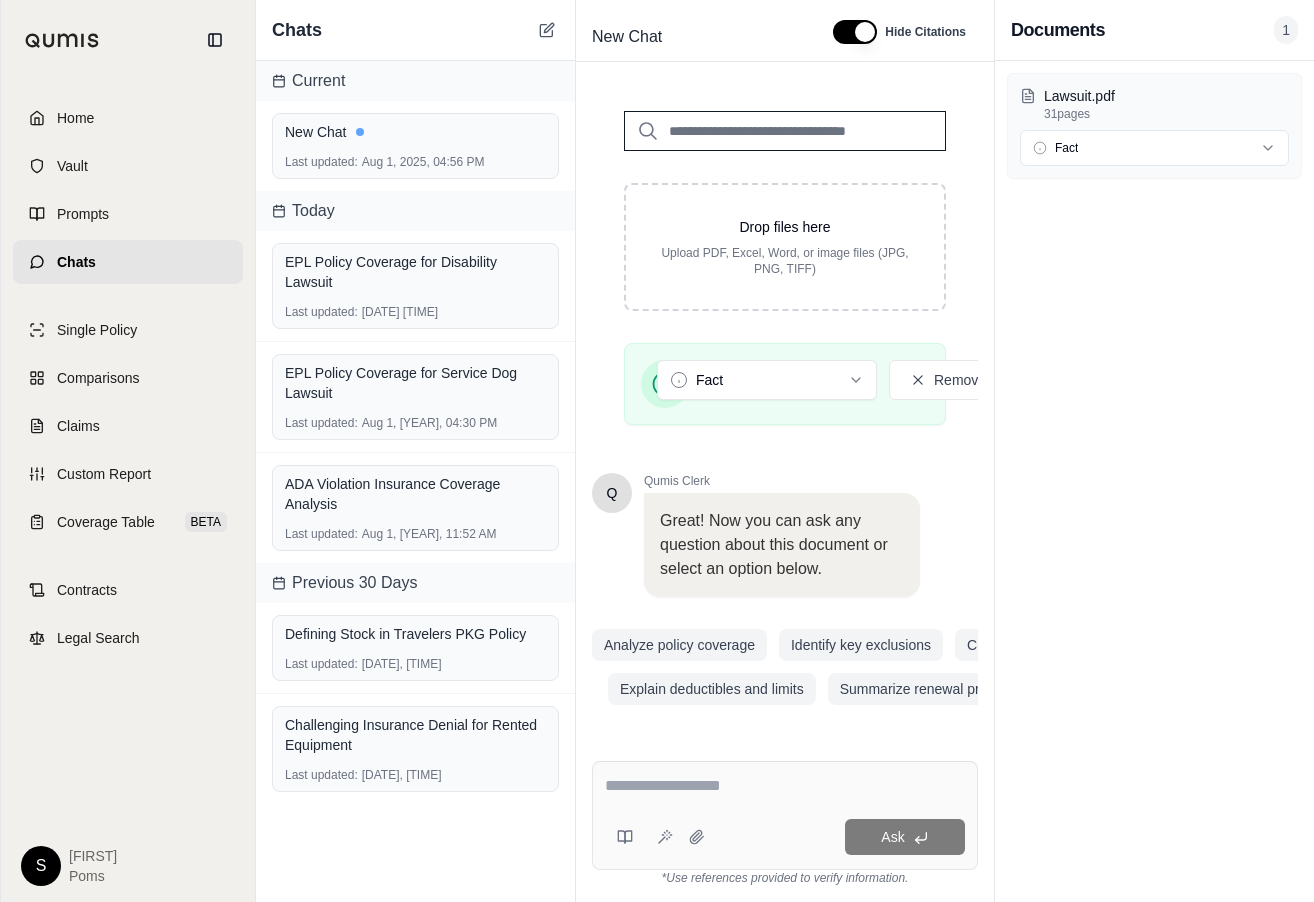 click at bounding box center [785, 131] 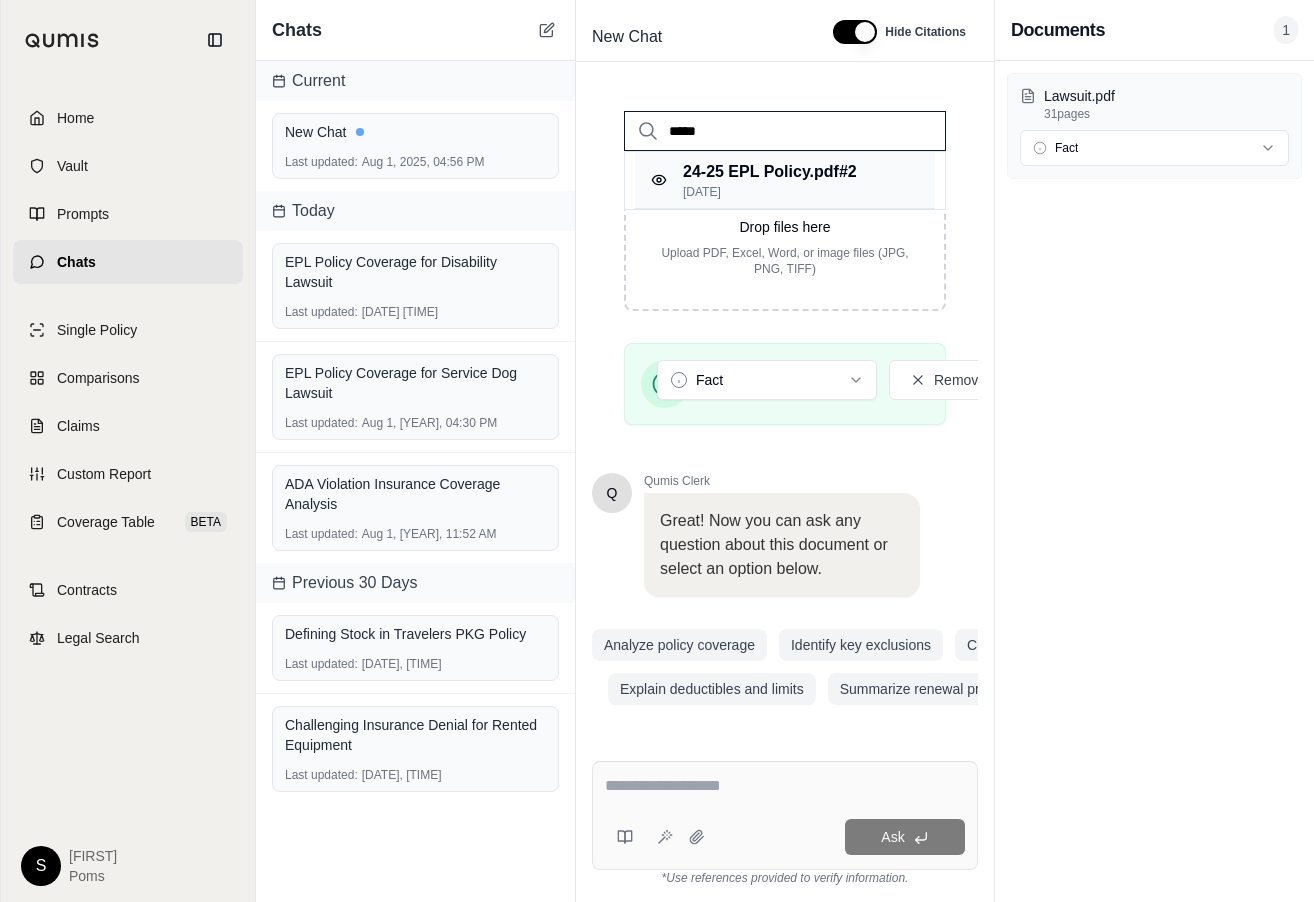 type on "*****" 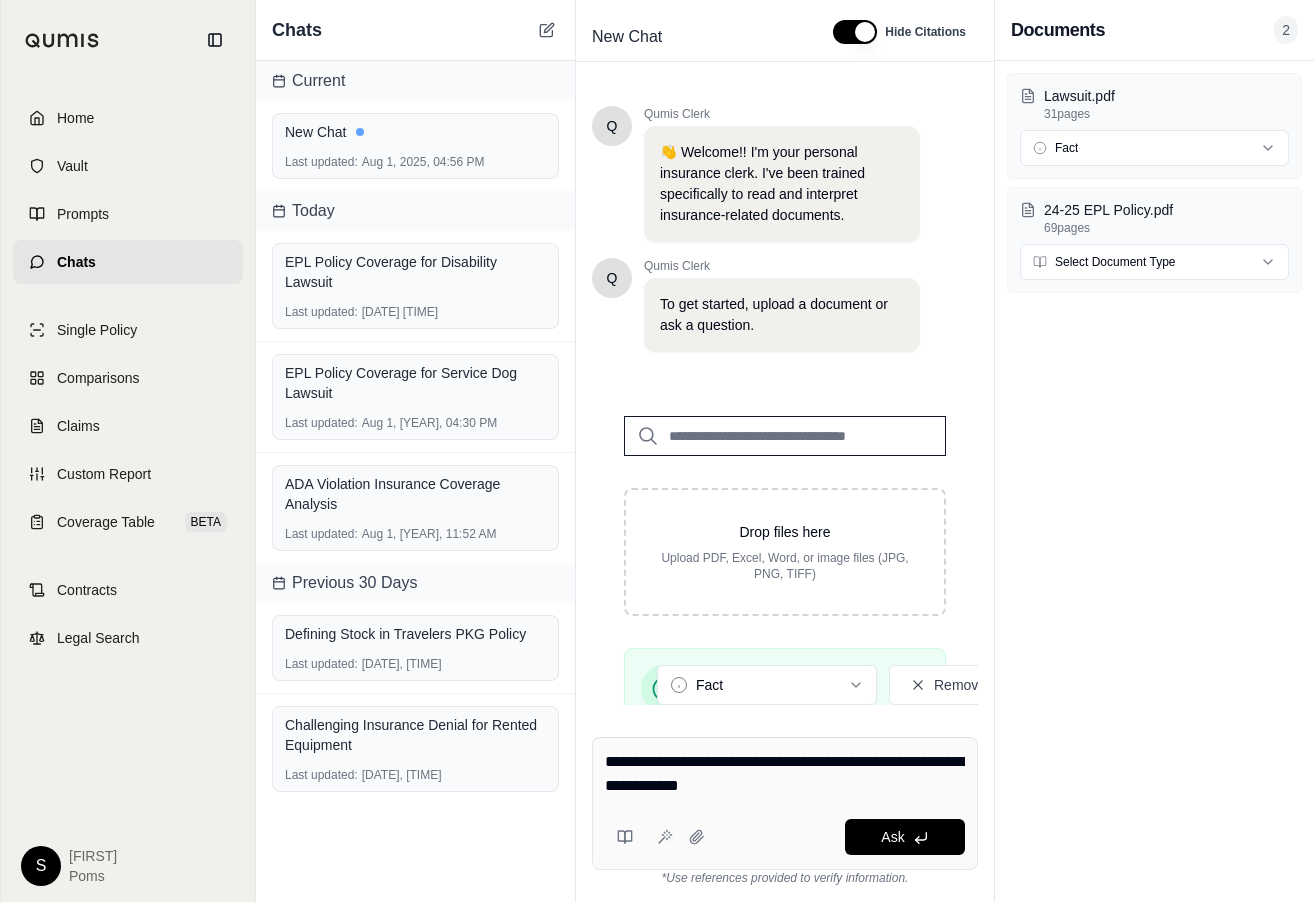 click on "**********" at bounding box center [785, 774] 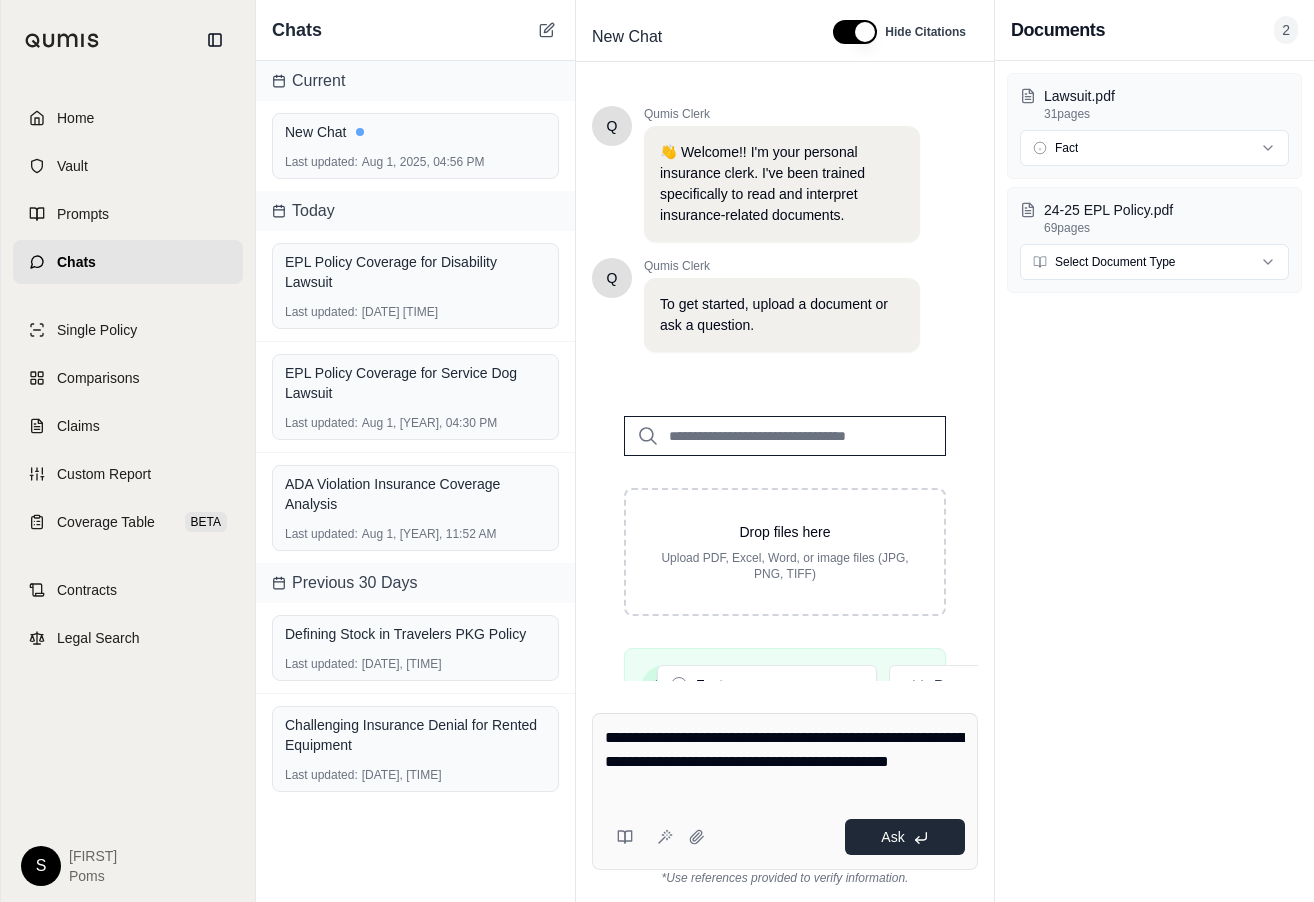 type on "**********" 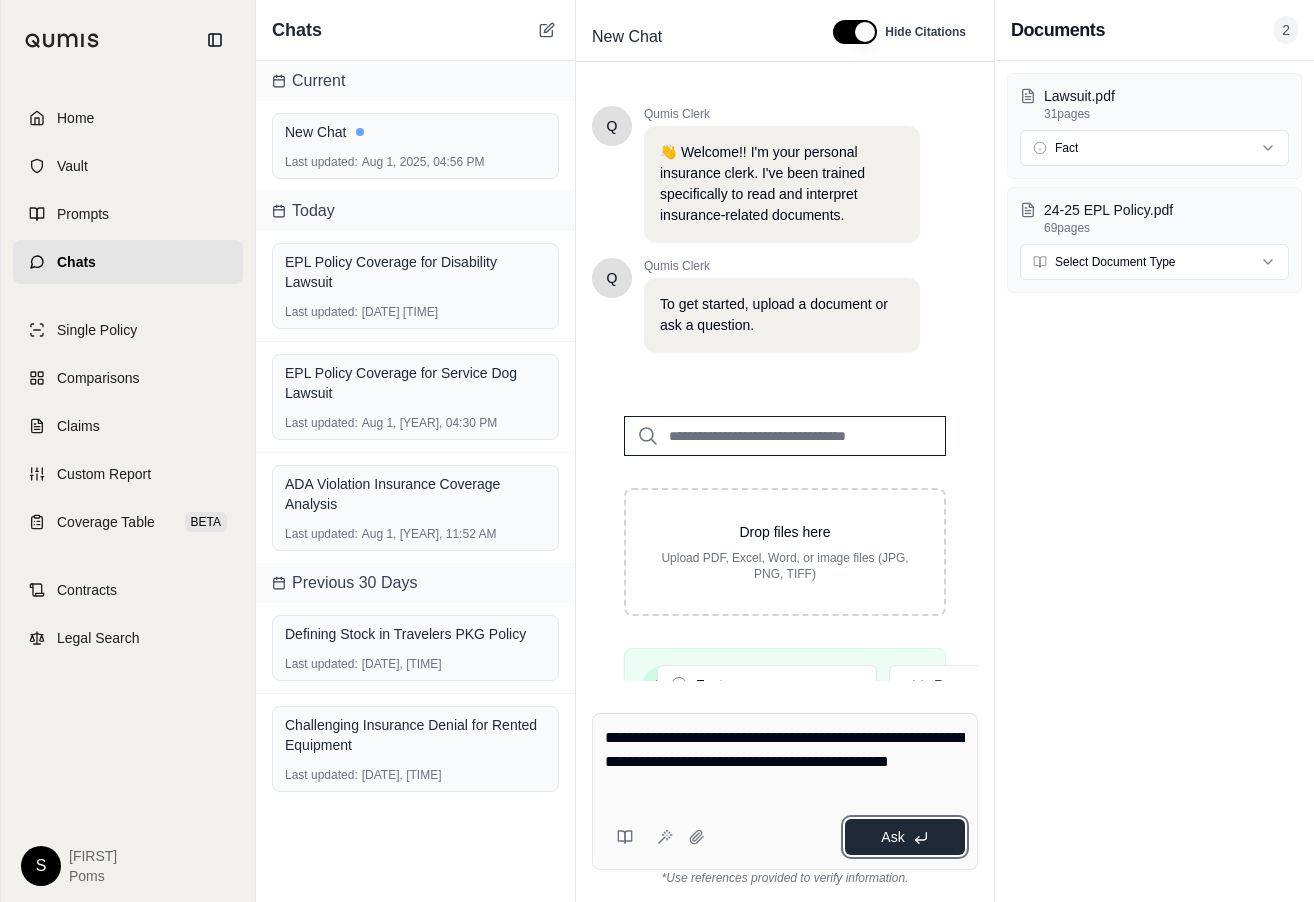 click on "Ask" at bounding box center [892, 837] 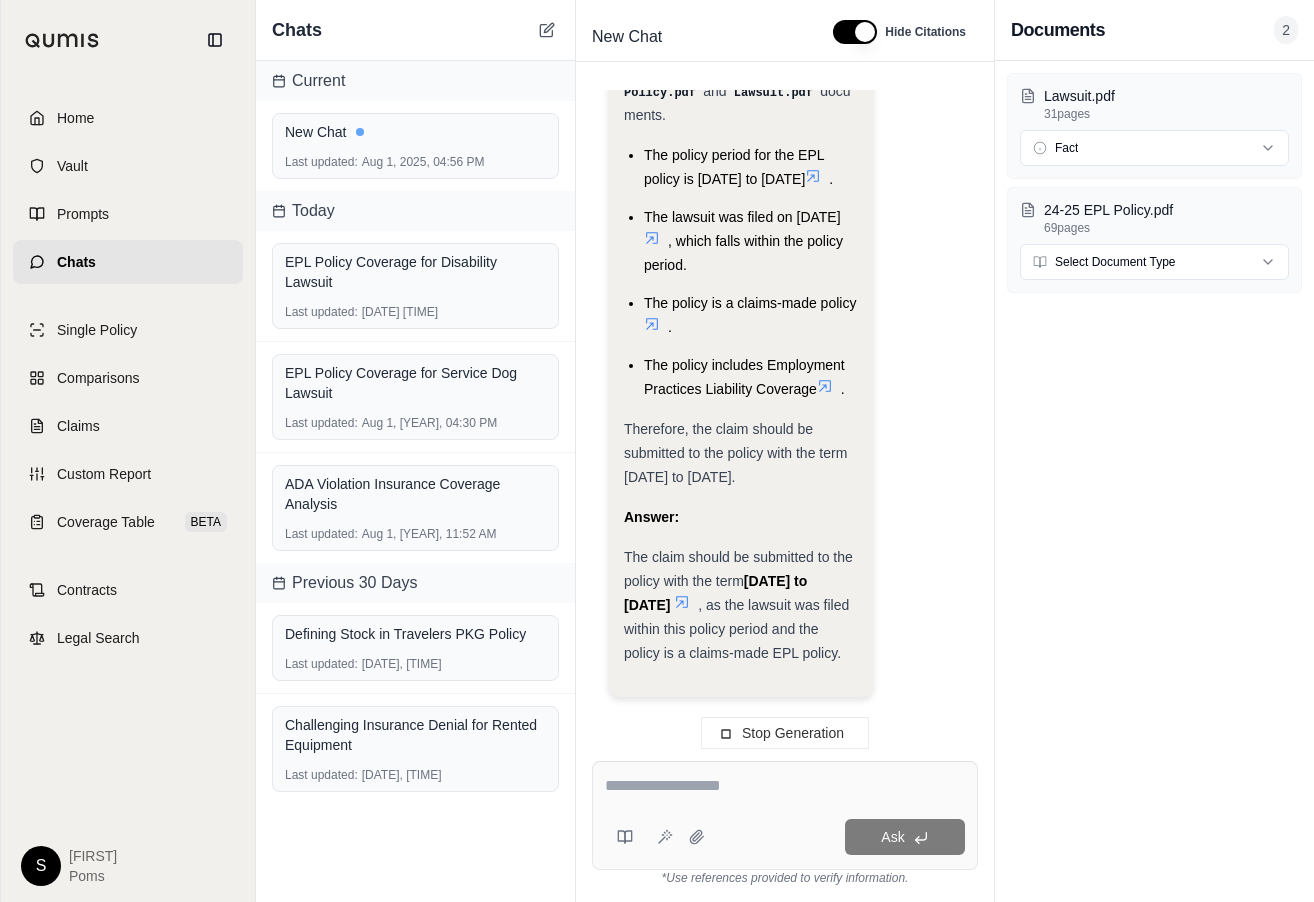 scroll, scrollTop: 2007, scrollLeft: 0, axis: vertical 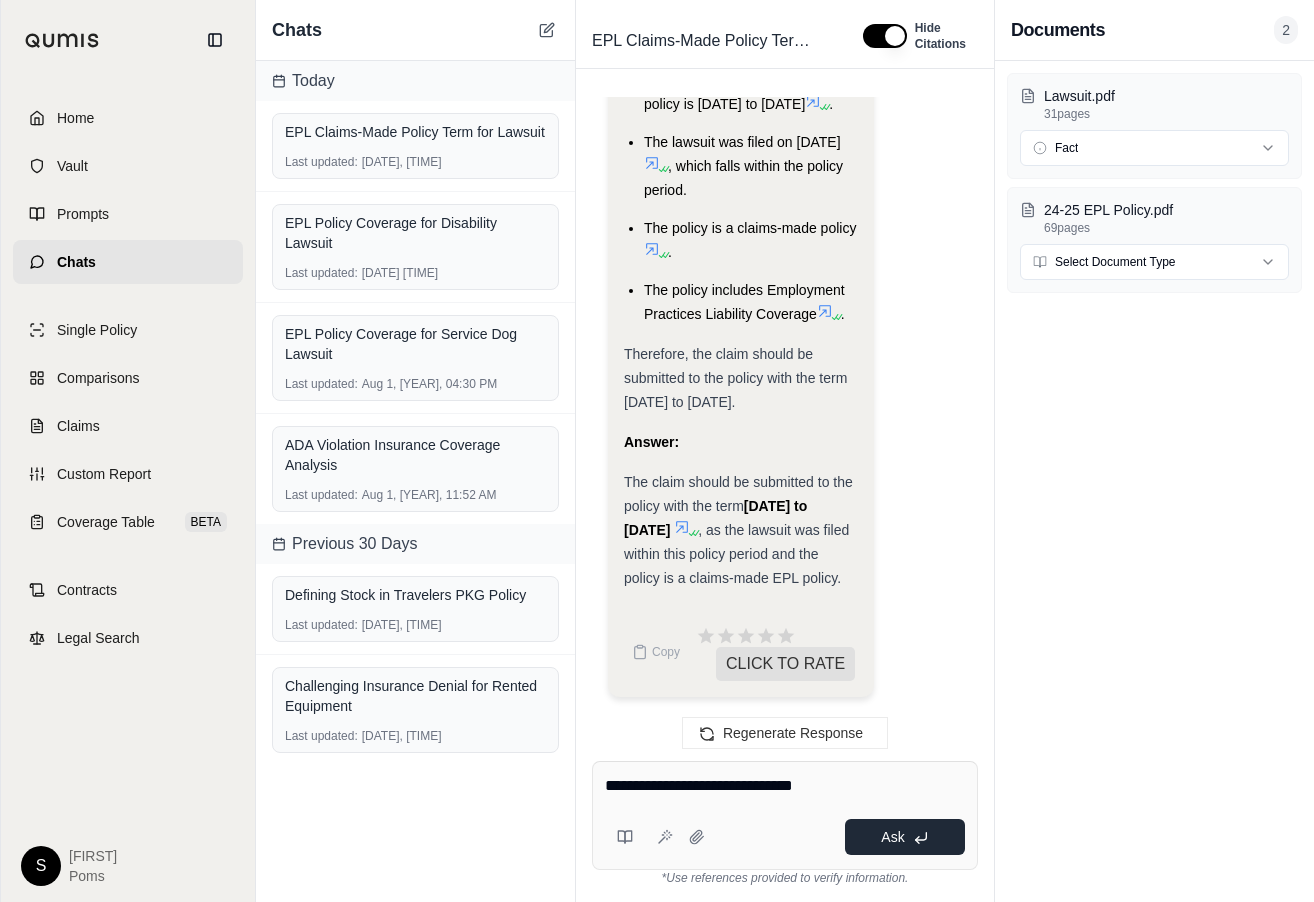 type on "**********" 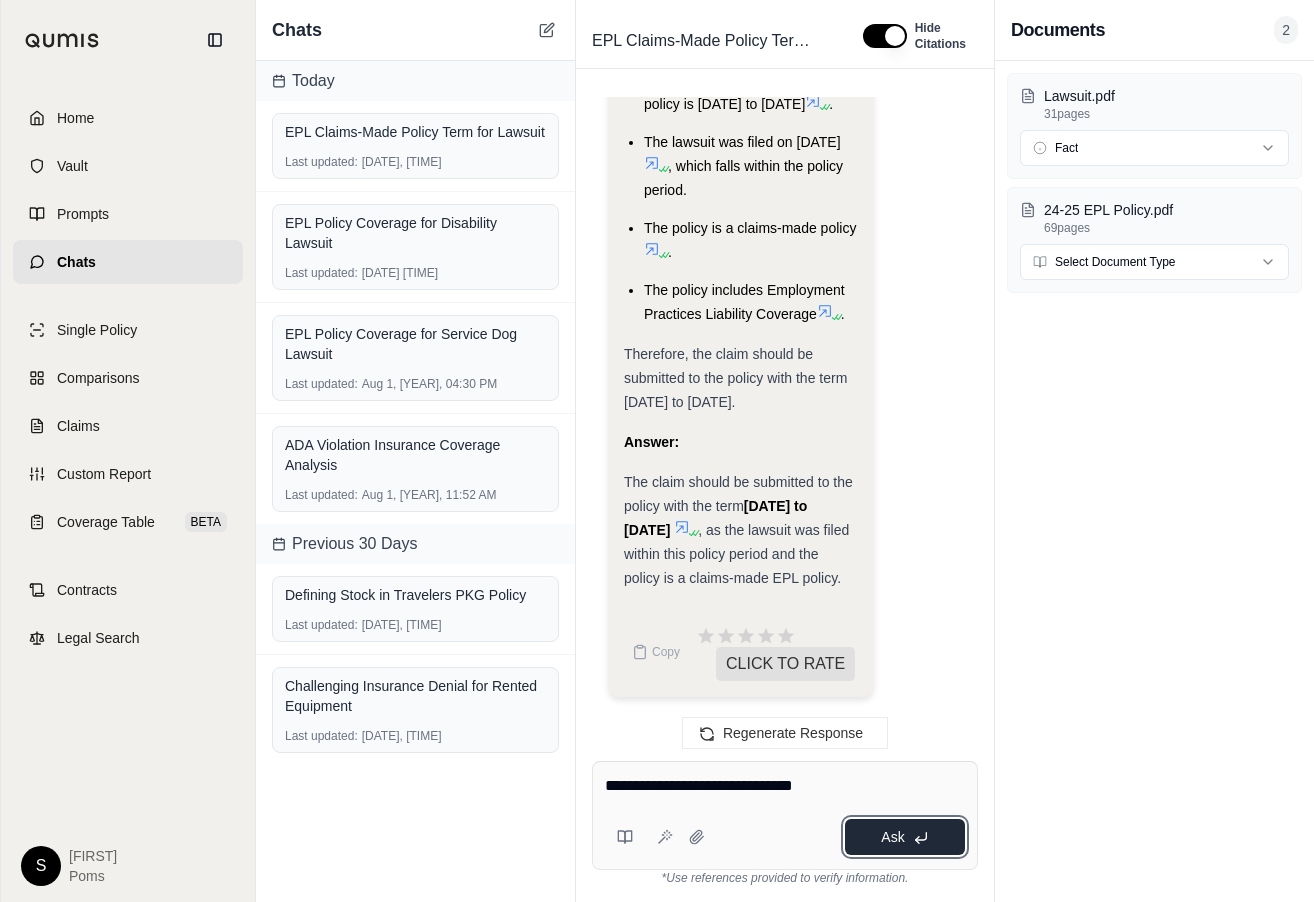 click on "Ask" at bounding box center (905, 837) 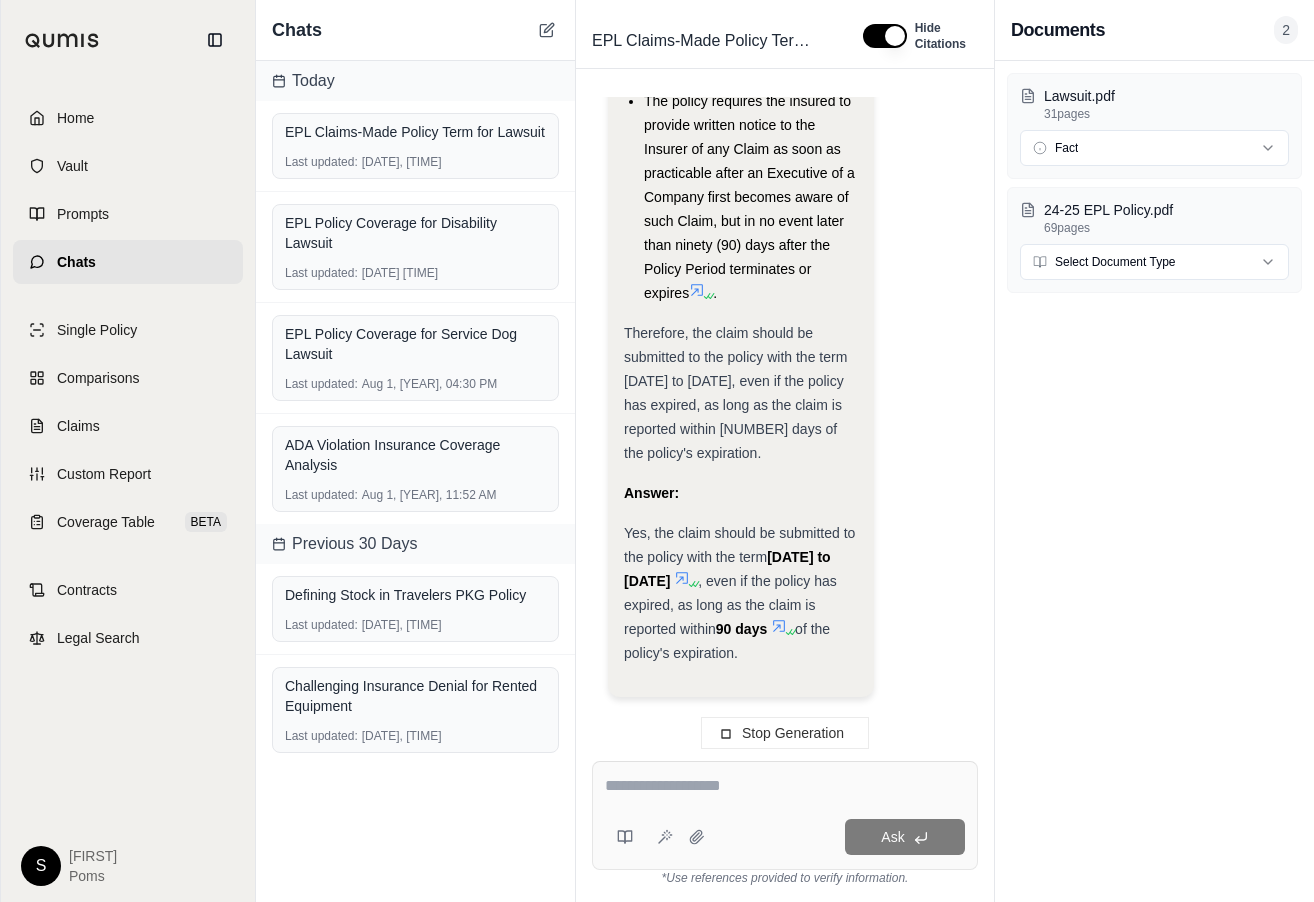 scroll, scrollTop: 4936, scrollLeft: 0, axis: vertical 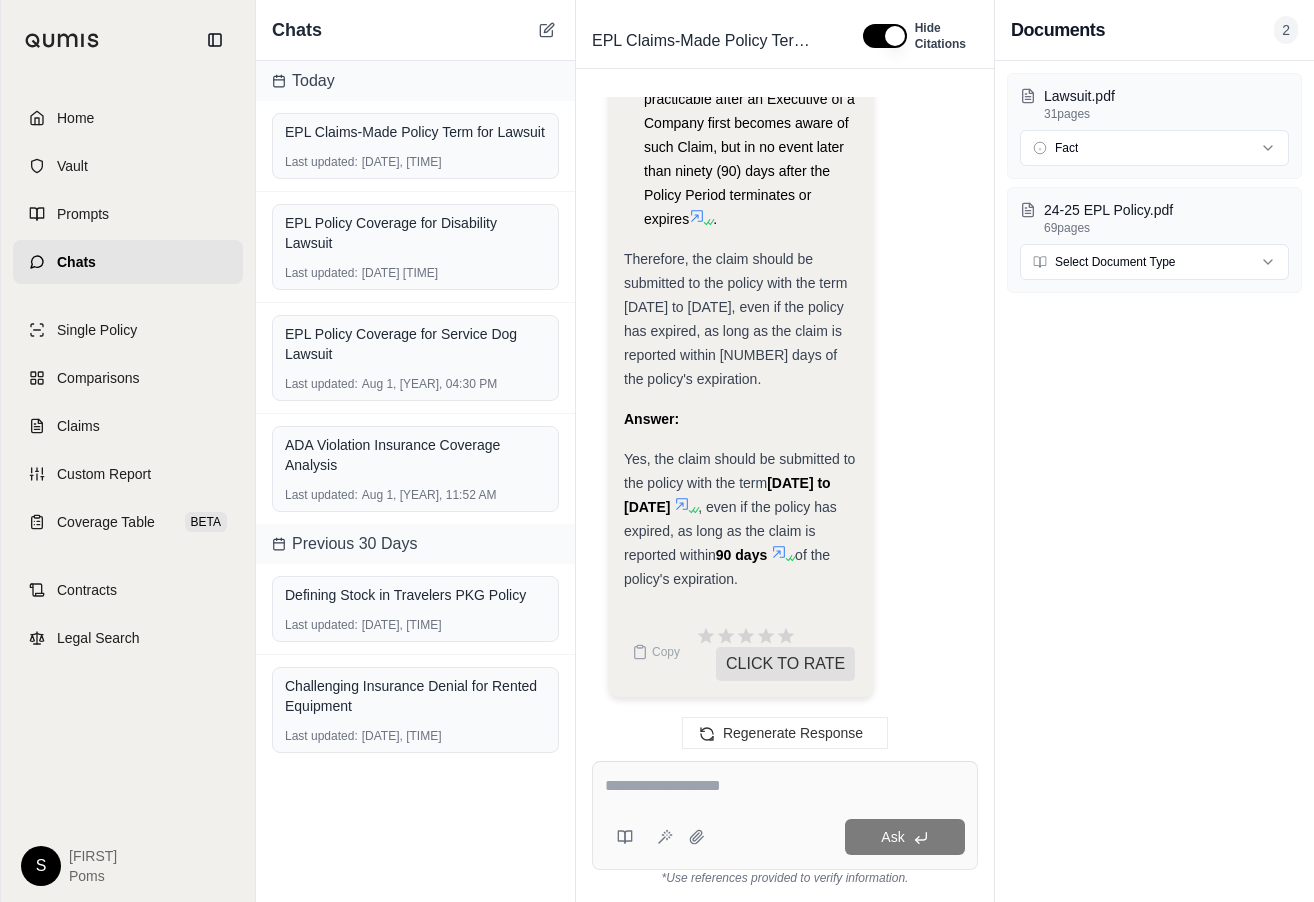 click on "Okay, the question is now whether the claim should be submitted to the [DATE]-[DATE] policy even if that policy has expired.
Here's my plan:
Reiterate the claims-made nature of the policy.
Determine the requirements for reporting a claim under a claims-made policy.
Consider the implications of the policy's expiration date.
Determine if the policy has a "Notice of Claim" provision.
Provide a conclusion based on the findings.
The [DOCUMENT] is a claims-made policy  . This means that the policy covers claims that are  first made  against the insured during the policy period,  and  reported to the insurer within a specified timeframe.
The policy period is [DATE] to [DATE]  . The lawsuit was filed on [DATE]  , so the claim was first made during the policy period.
Now, let's check the policy for the "Notice of Claim" provision to determine the reporting requirements.
Section V.A. of the General Terms and Conditions   states:
Analysis:" at bounding box center (785, -724) 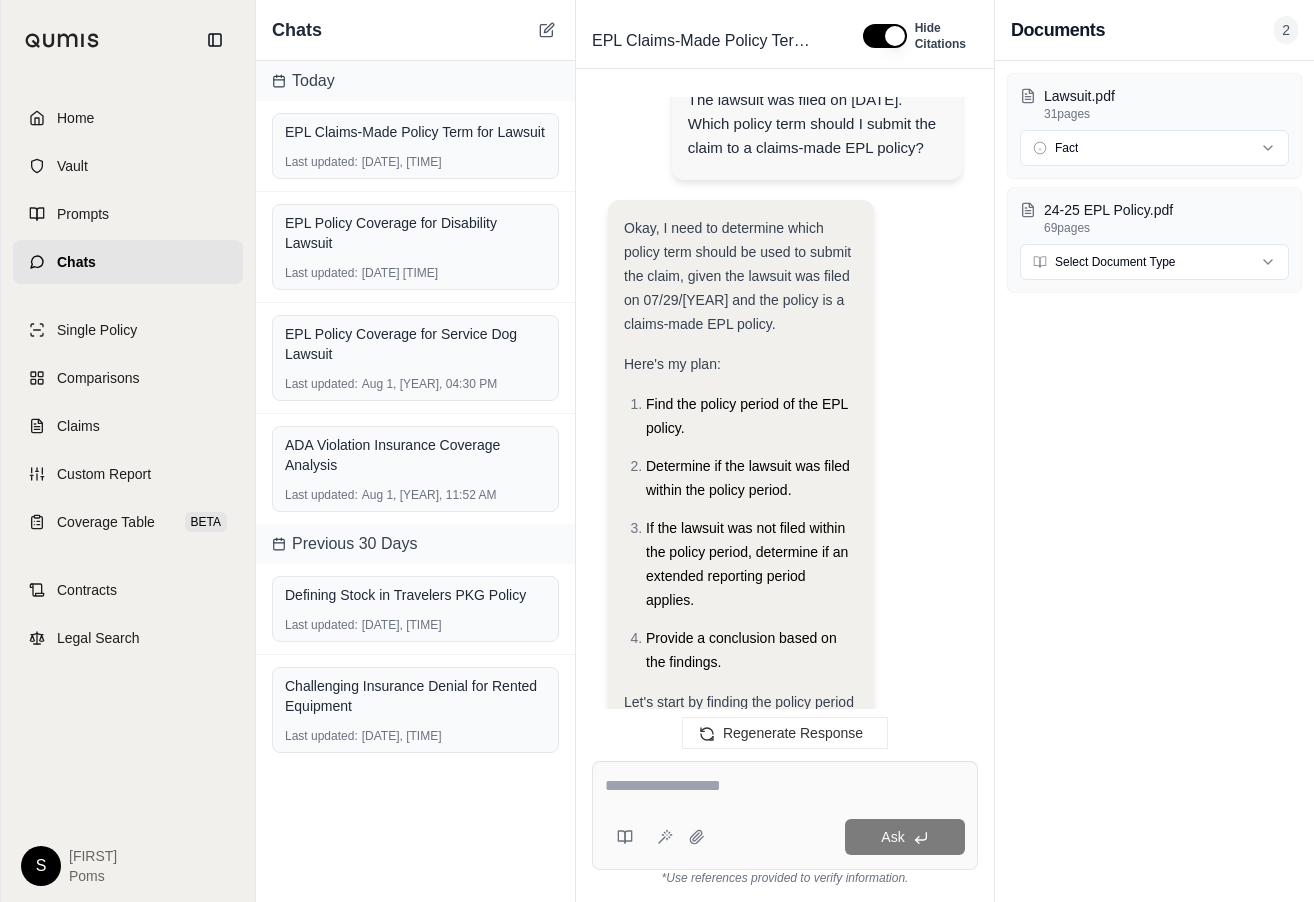 scroll, scrollTop: 0, scrollLeft: 0, axis: both 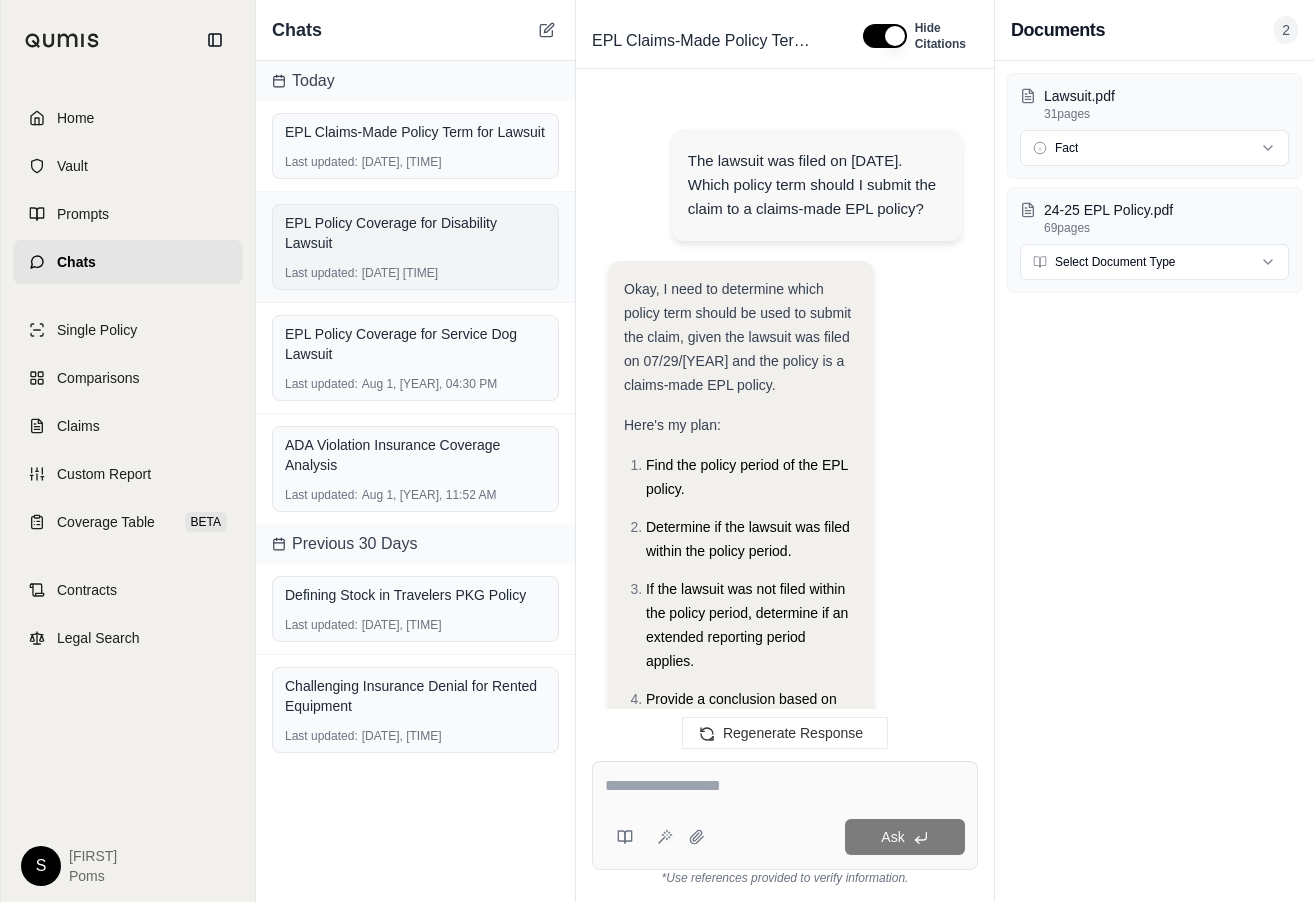 click on "EPL Policy Coverage for Disability Lawsuit" at bounding box center [415, 233] 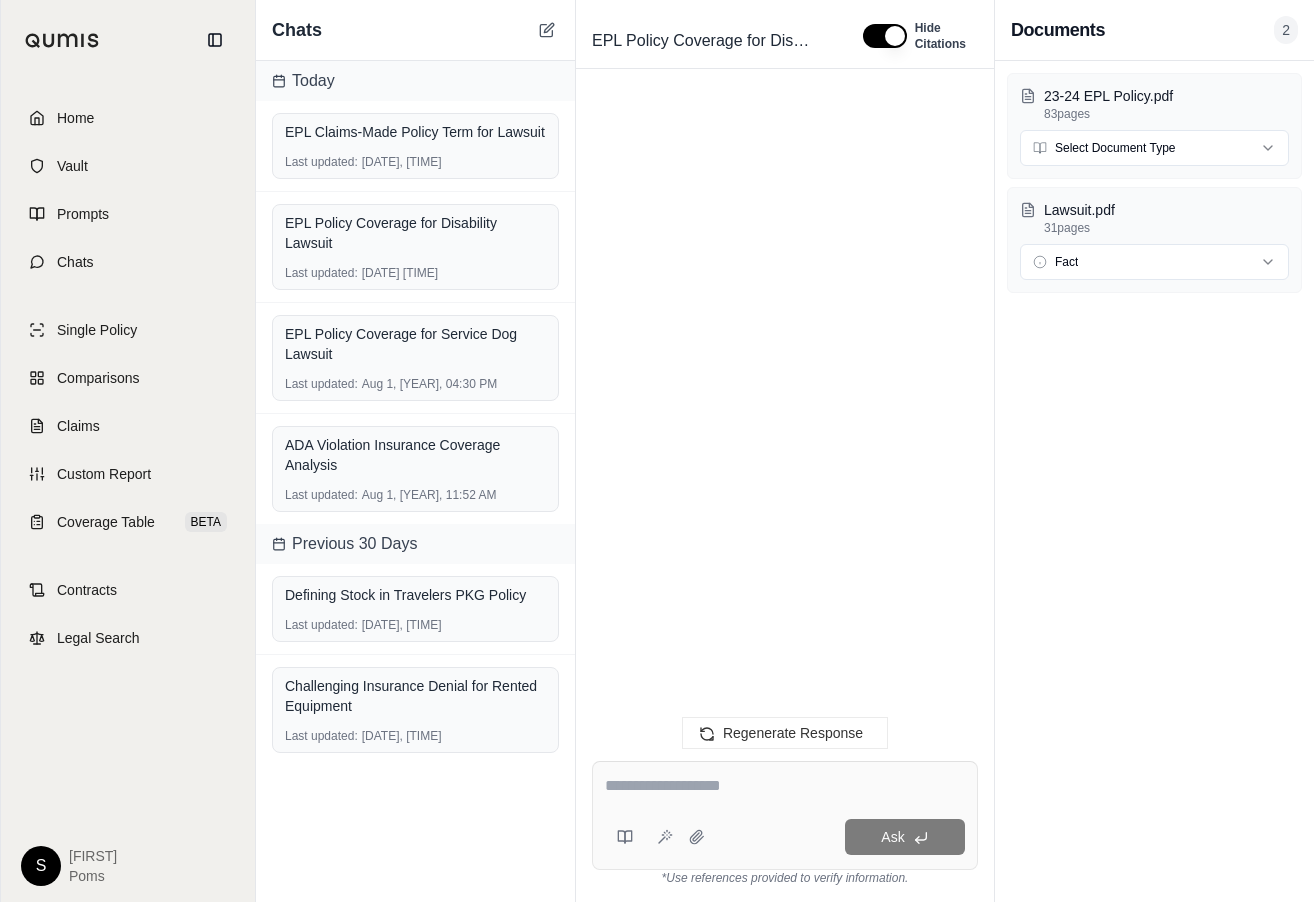 scroll, scrollTop: 11726, scrollLeft: 0, axis: vertical 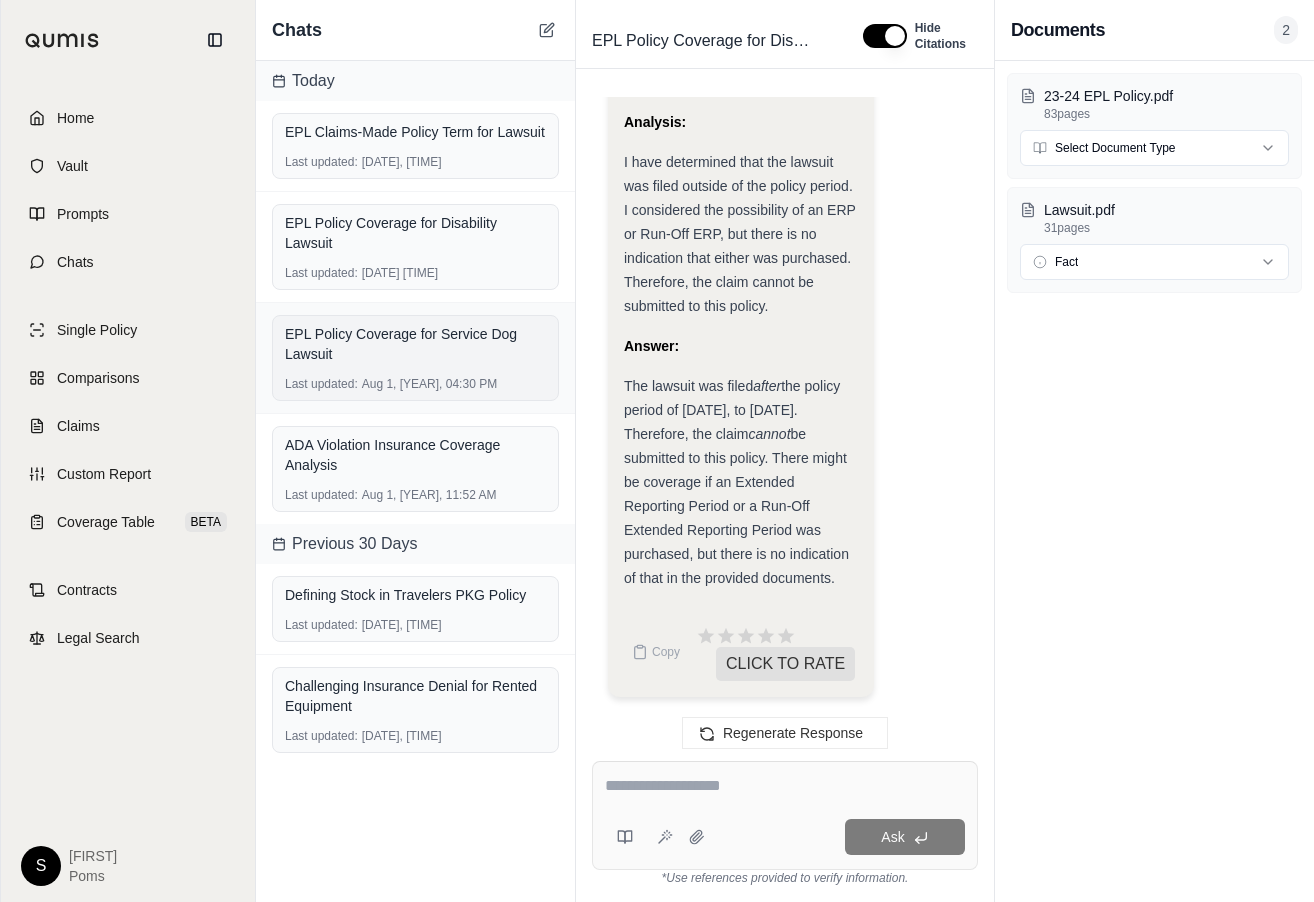 click on "EPL Policy Coverage for Service Dog Lawsuit" at bounding box center (415, 344) 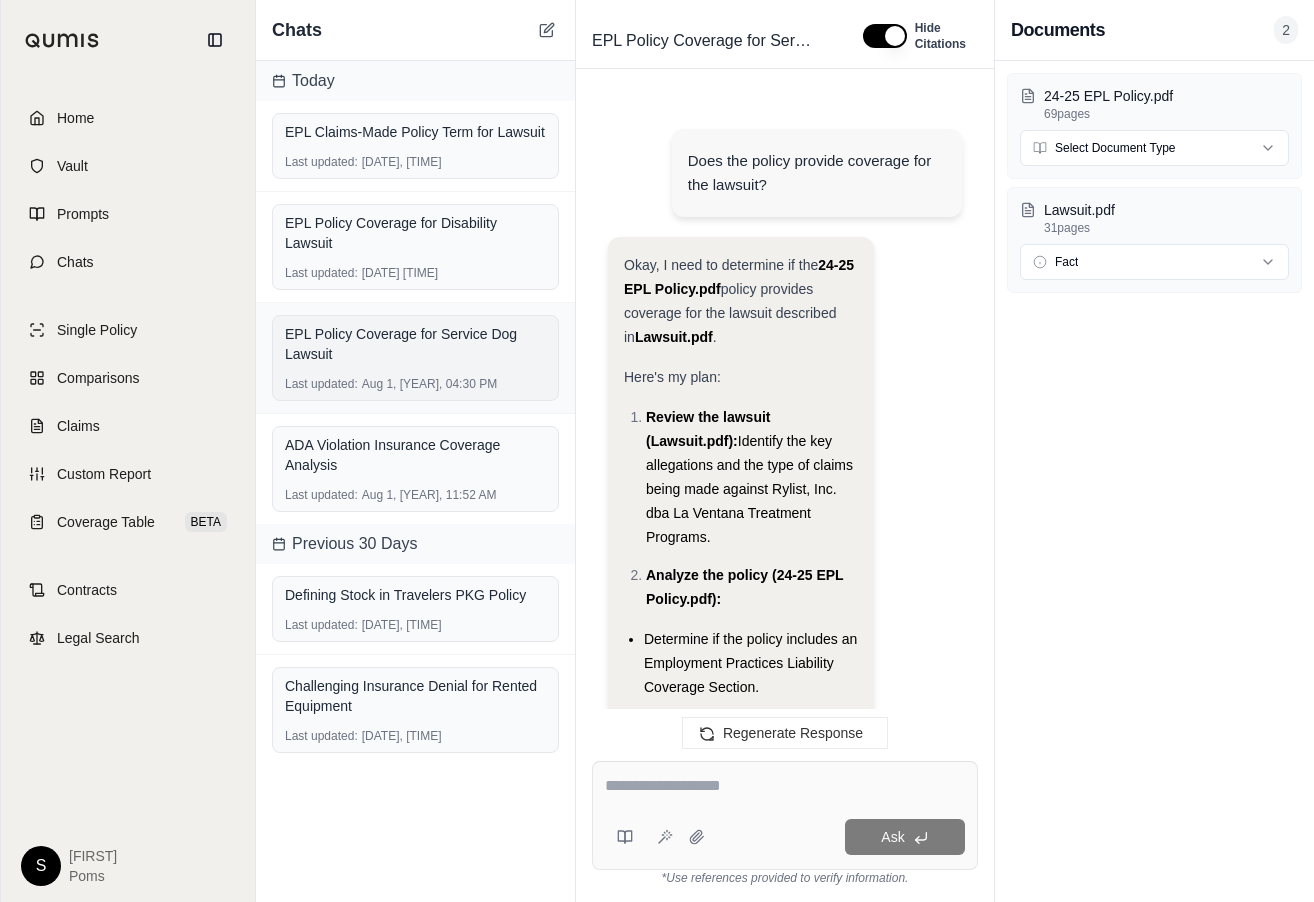 scroll, scrollTop: 7851, scrollLeft: 0, axis: vertical 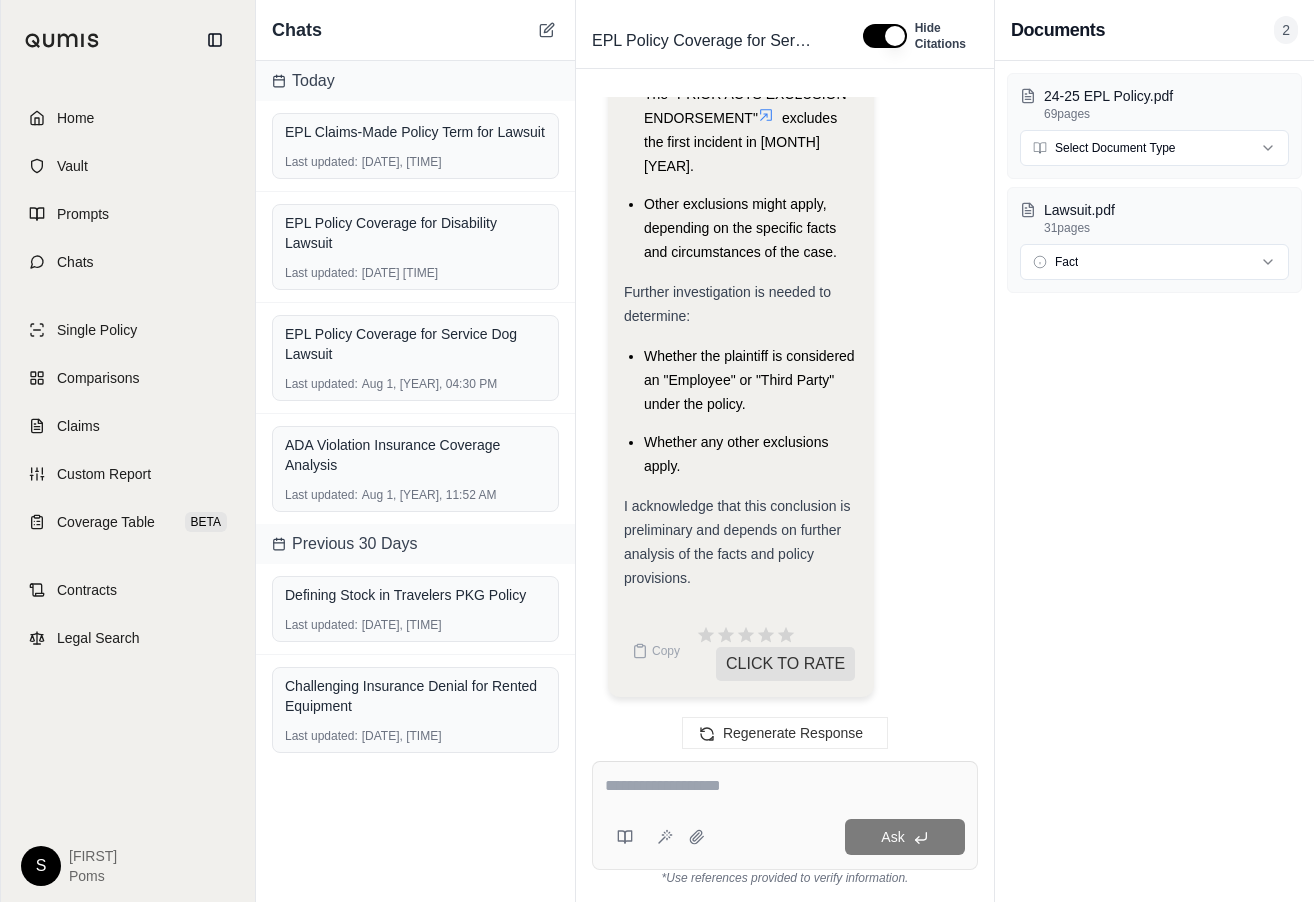click on "Okay, I need to determine if the  24-25 EPL Policy.pdf  policy provides coverage for the lawsuit described in  Lawsuit.pdf .
Here's my plan:
Review the lawsuit ( Lawsuit.pdf ):  Identify the key allegations and the type of claims being made against Rylist, Inc. dba La Ventana Treatment Programs.
Analyze the policy ( 24-25 EPL Policy.pdf ):
Determine if the policy includes an Employment Practices Liability Coverage Section.
Check the Insuring Agreements to see if the allegations in the lawsuit fall within the scope of coverage.
Examine the Definitions section to understand the meaning of key terms like "Employee," "Employment Practices Wrongful Act," and "Loss."
Carefully review the Exclusions section to identify any exclusions that might preclude coverage for the lawsuit.
Check the policy period to ensure the lawsuit falls within the effective dates.
Review endorsements to see if they modify the policy in a way that affects coverage.
Synthesize the information:
." at bounding box center (741, -3423) 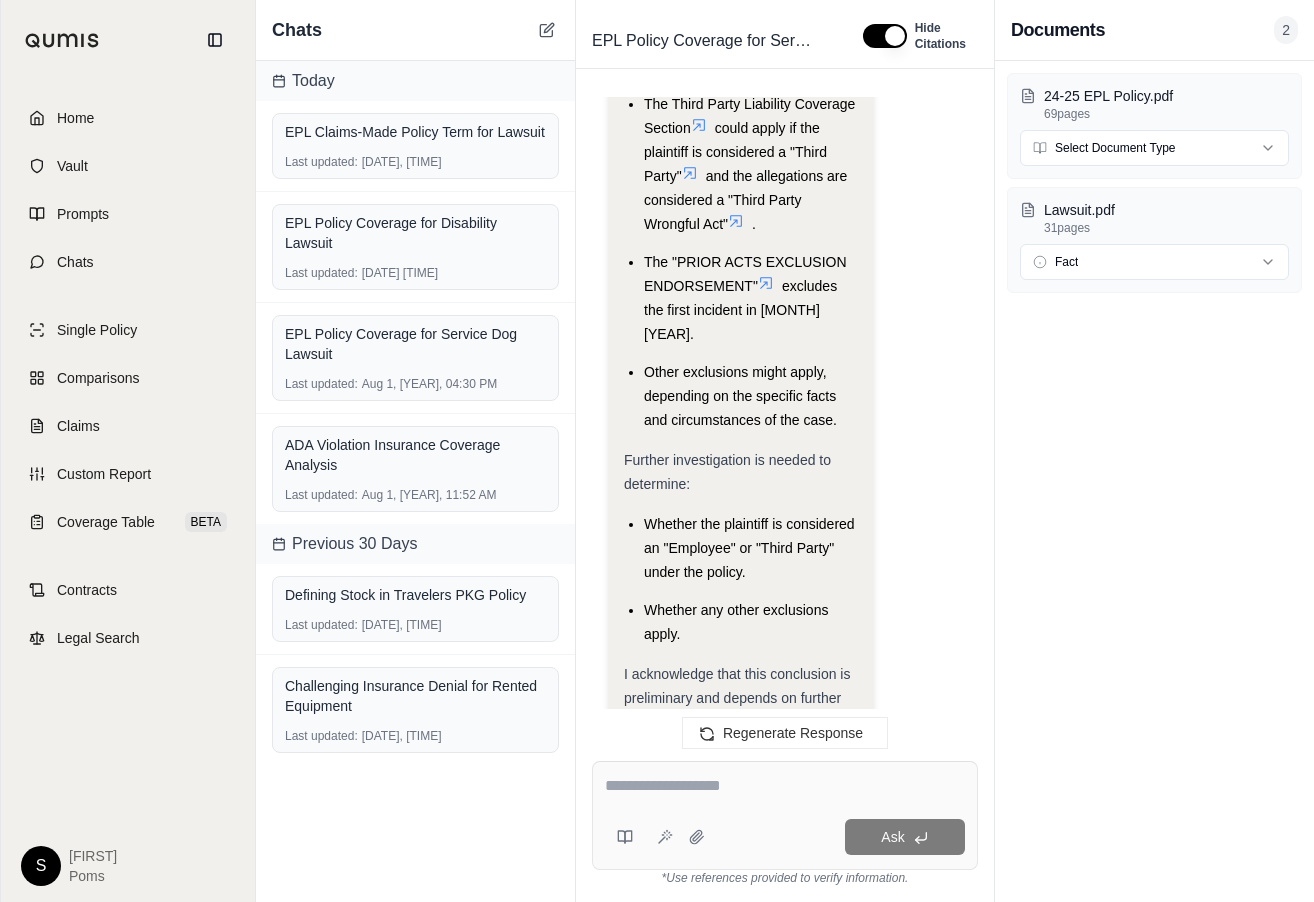 scroll, scrollTop: 7851, scrollLeft: 0, axis: vertical 